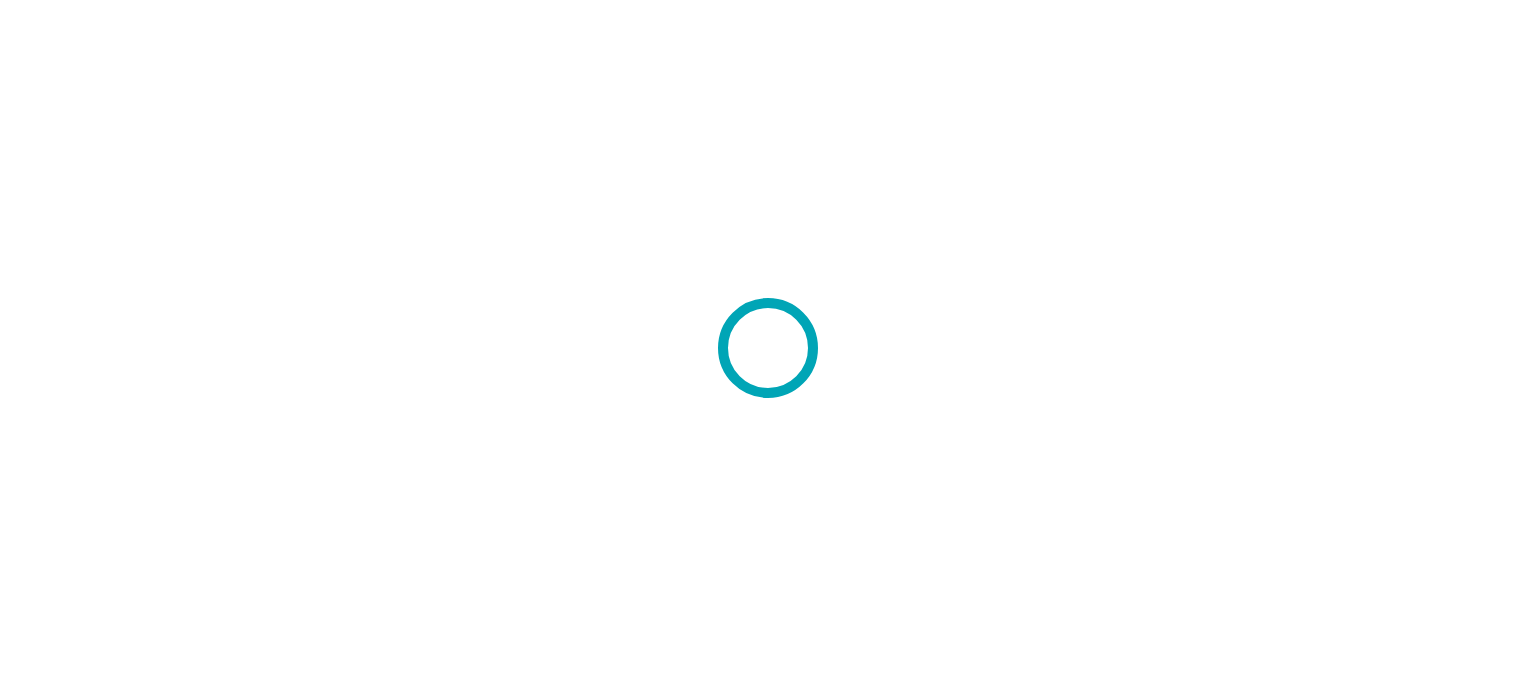 scroll, scrollTop: 0, scrollLeft: 0, axis: both 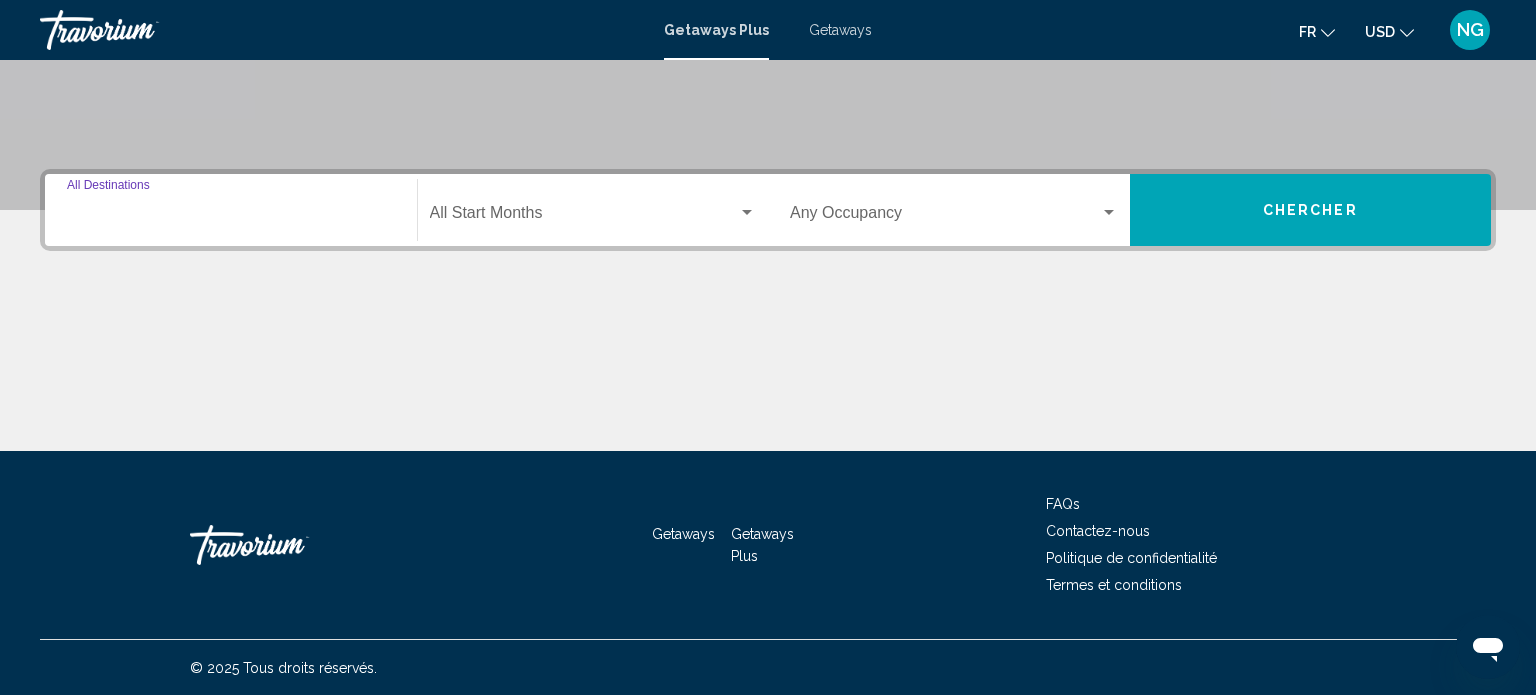 click on "Destination All Destinations" at bounding box center (231, 217) 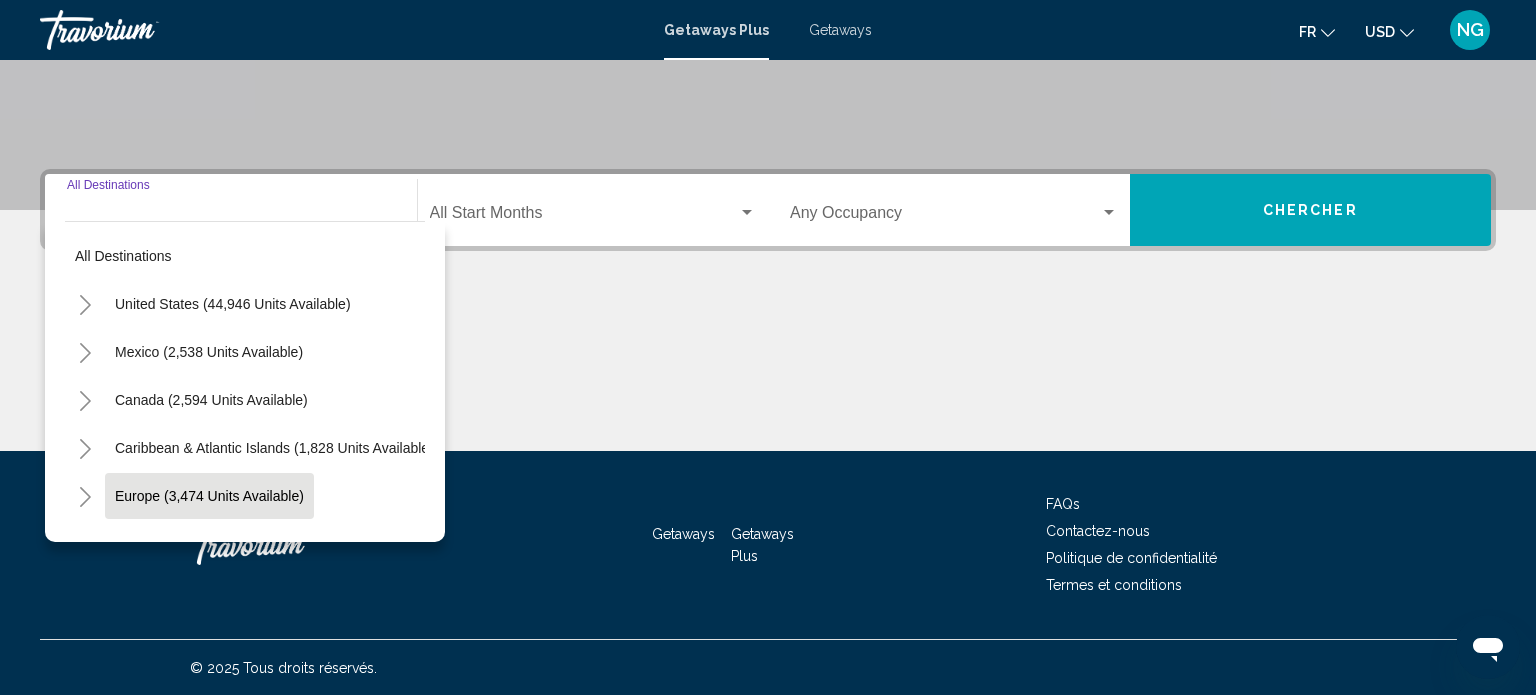 click on "Europe (3,474 units available)" at bounding box center (208, 544) 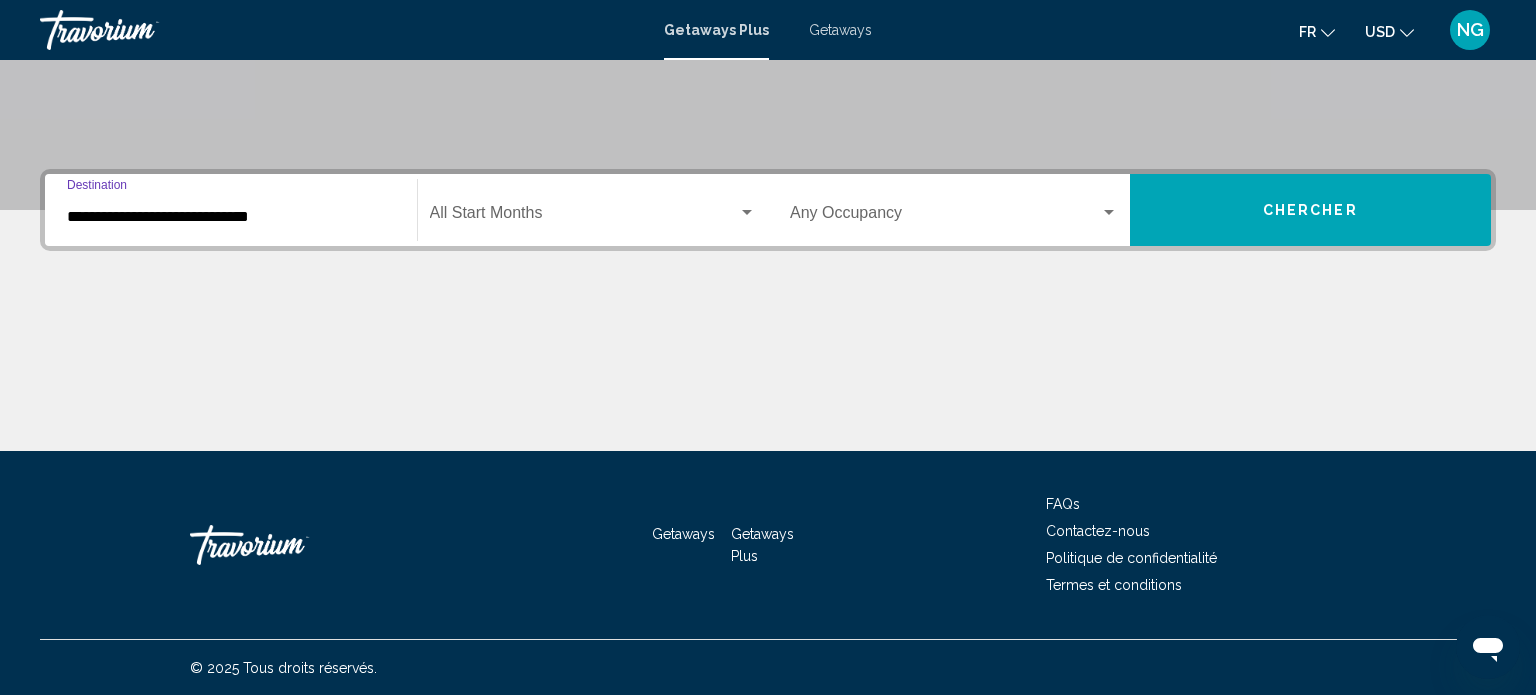 click at bounding box center [584, 217] 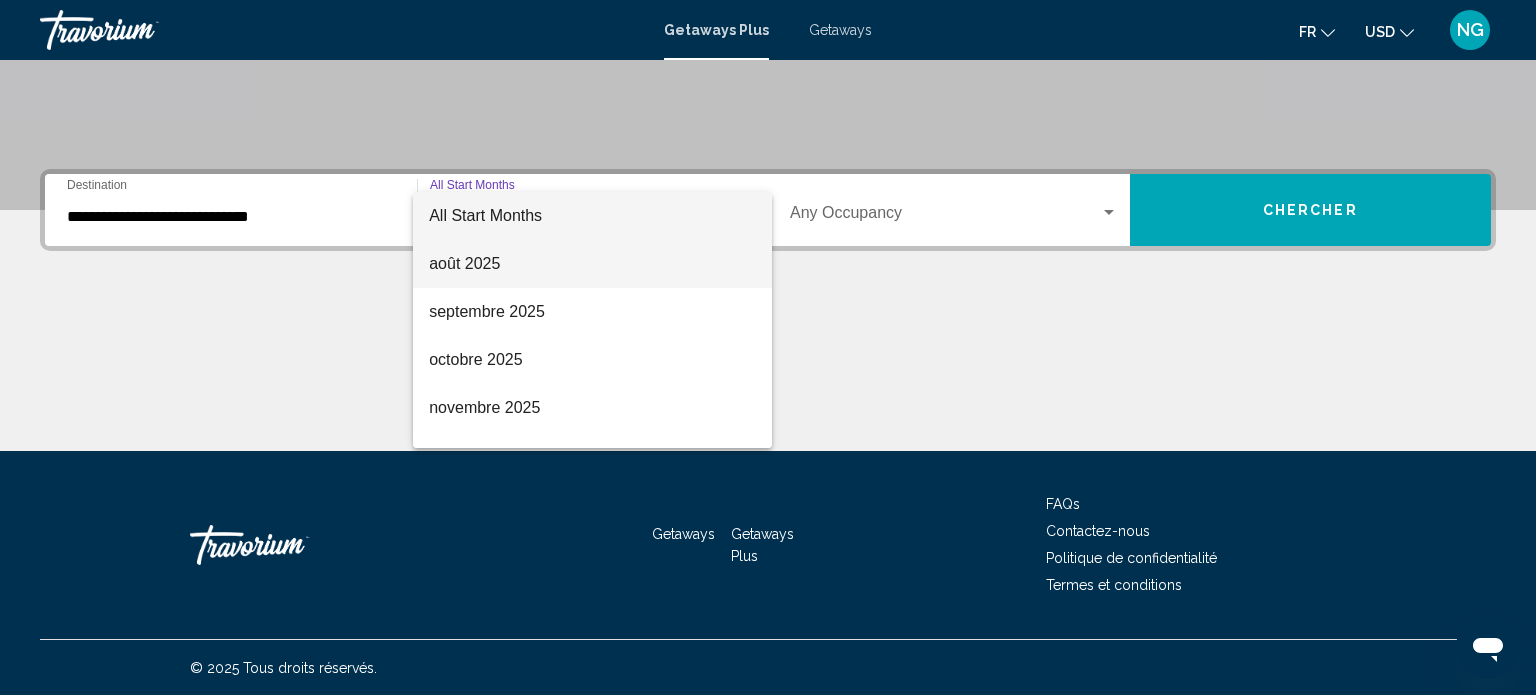 click on "août 2025" at bounding box center [592, 264] 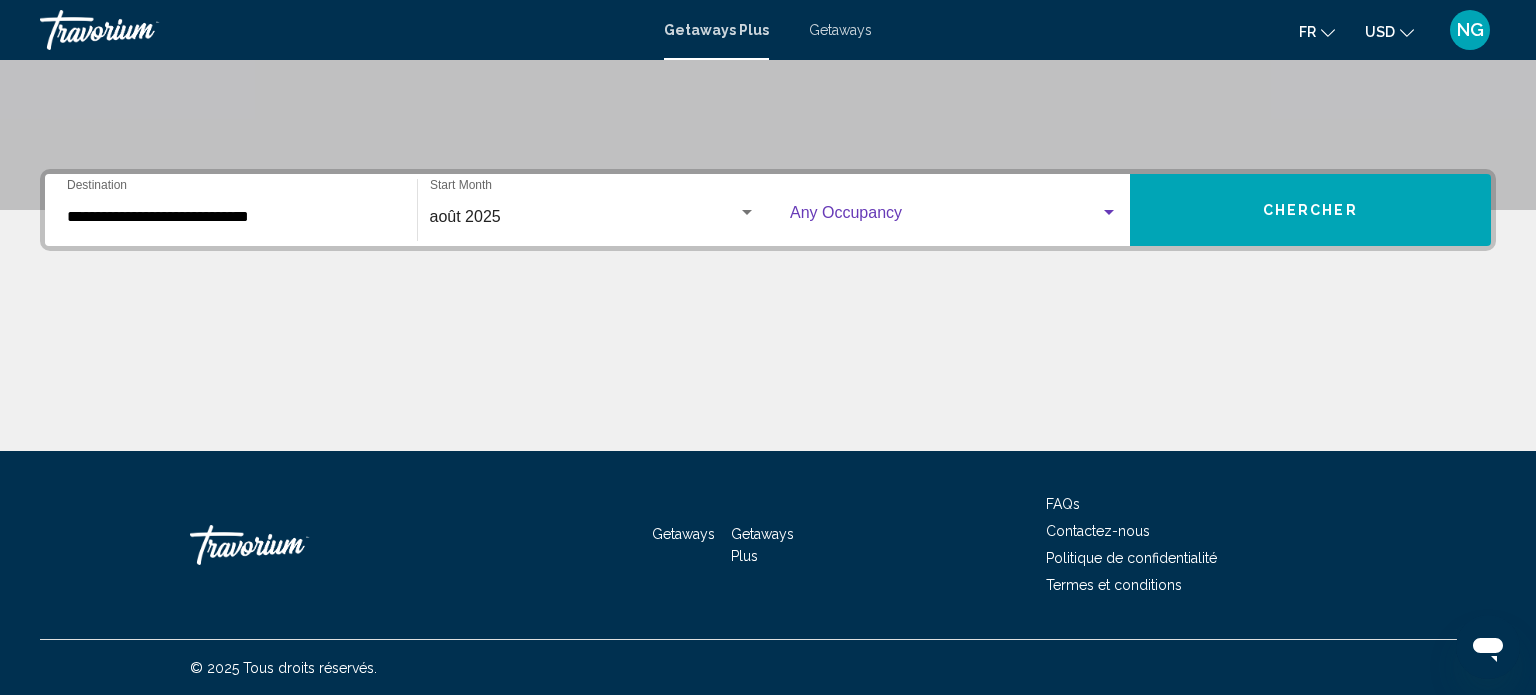 click at bounding box center (1109, 213) 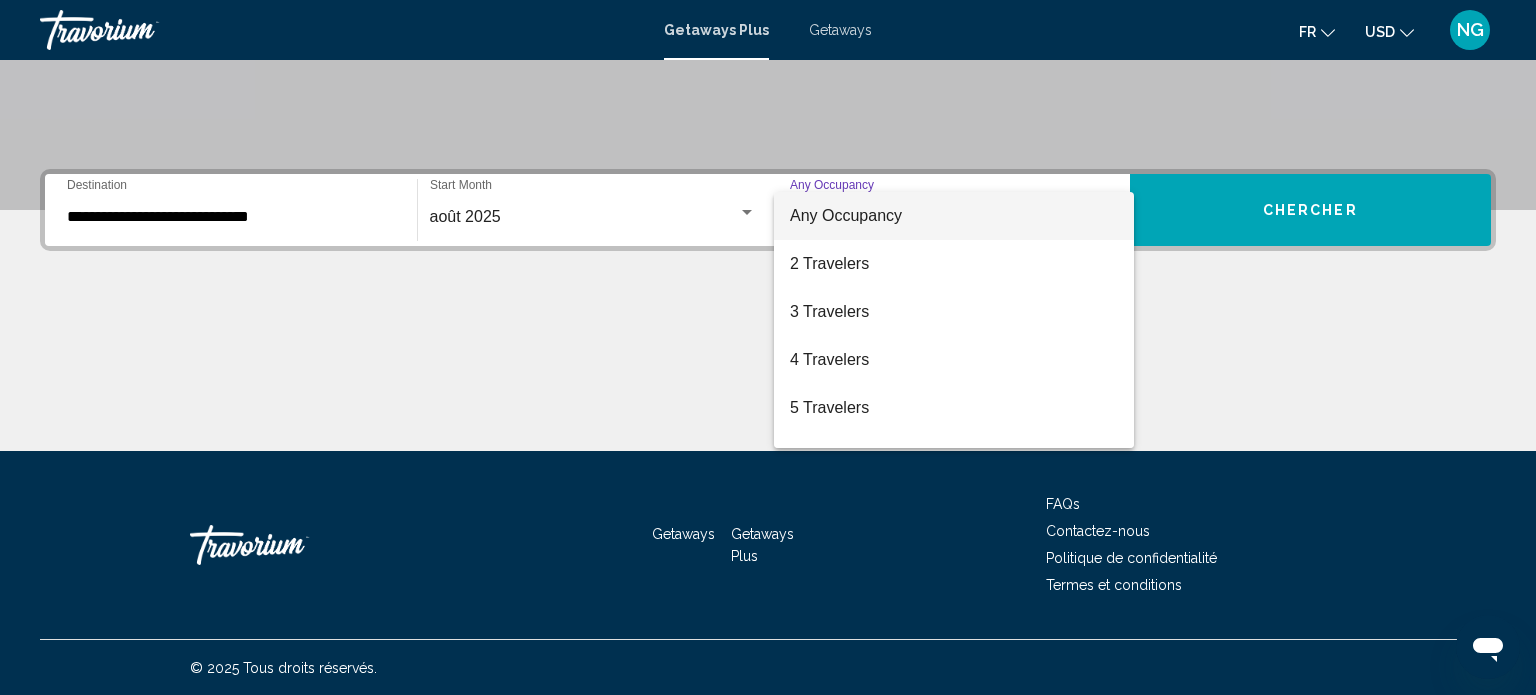 click at bounding box center [768, 347] 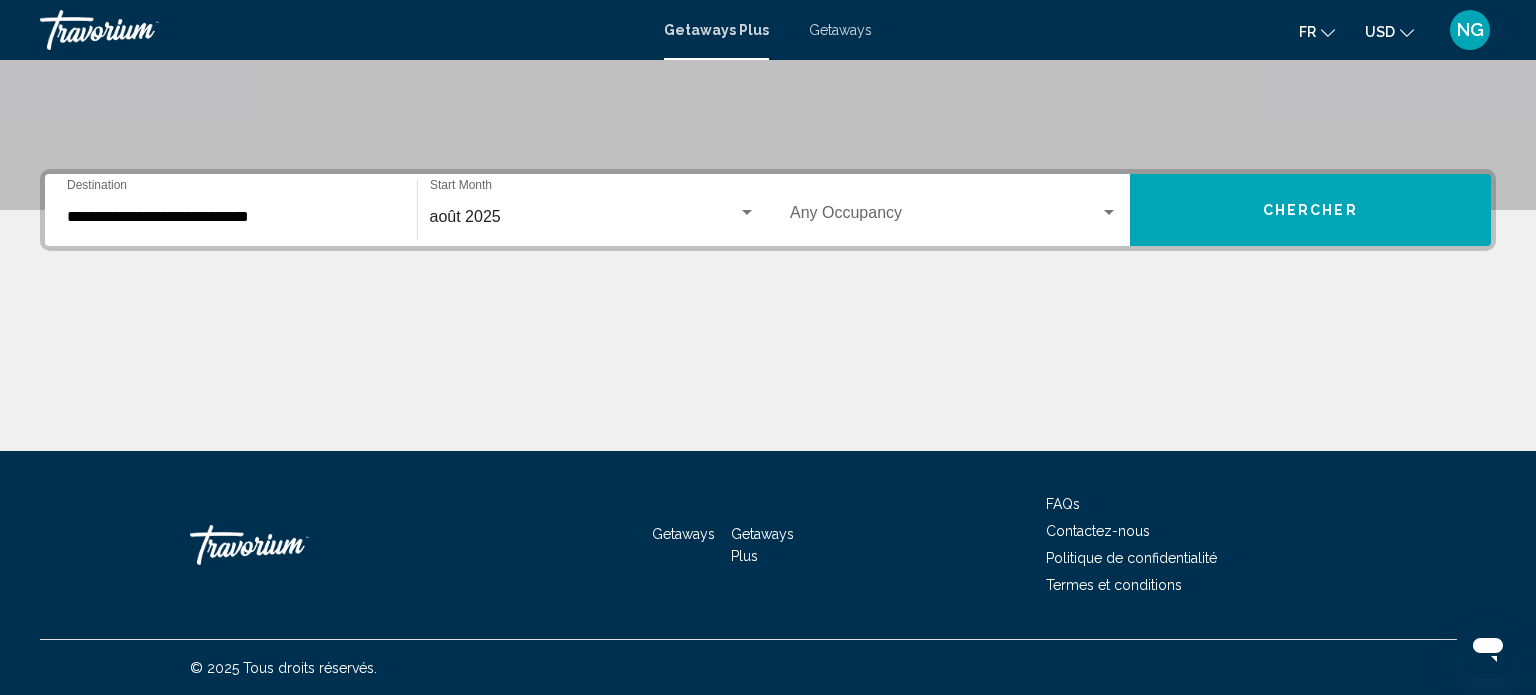 click on "Chercher" at bounding box center [1310, 211] 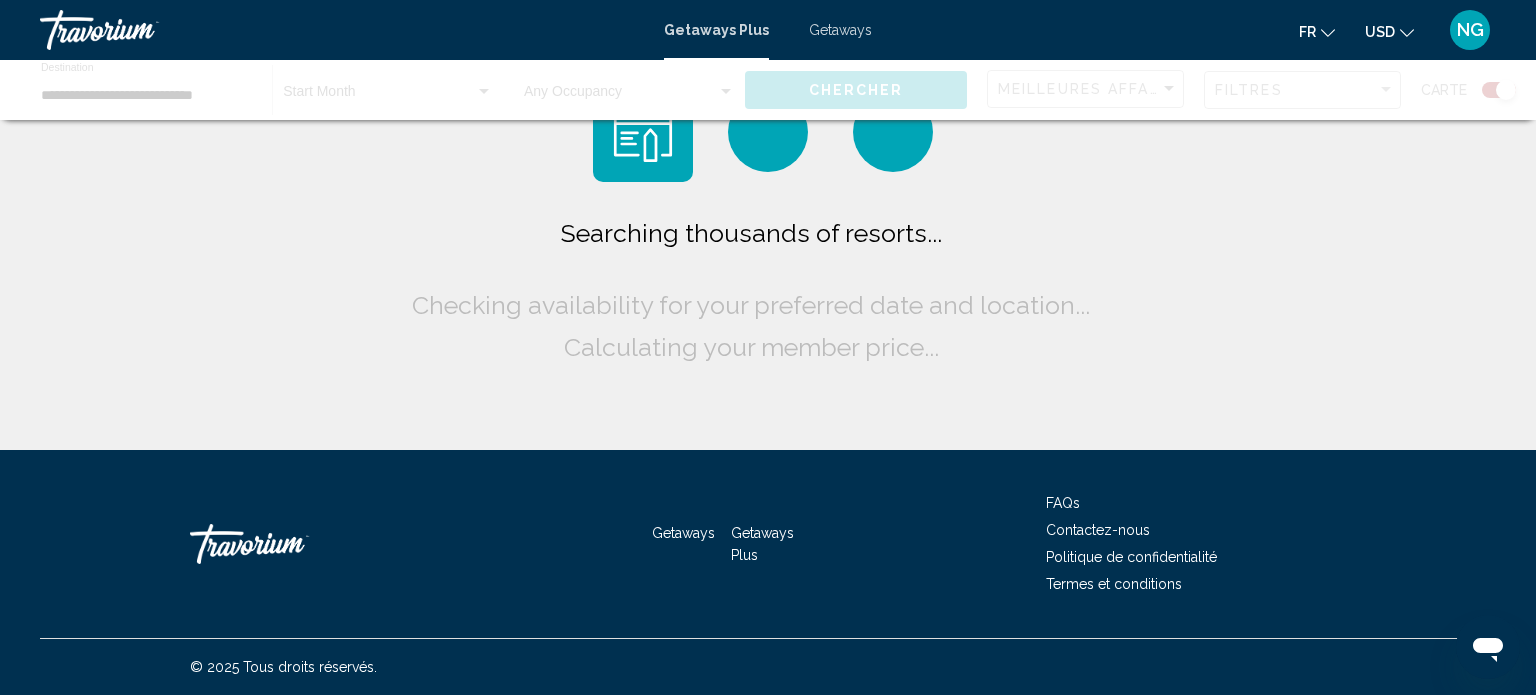 scroll, scrollTop: 0, scrollLeft: 0, axis: both 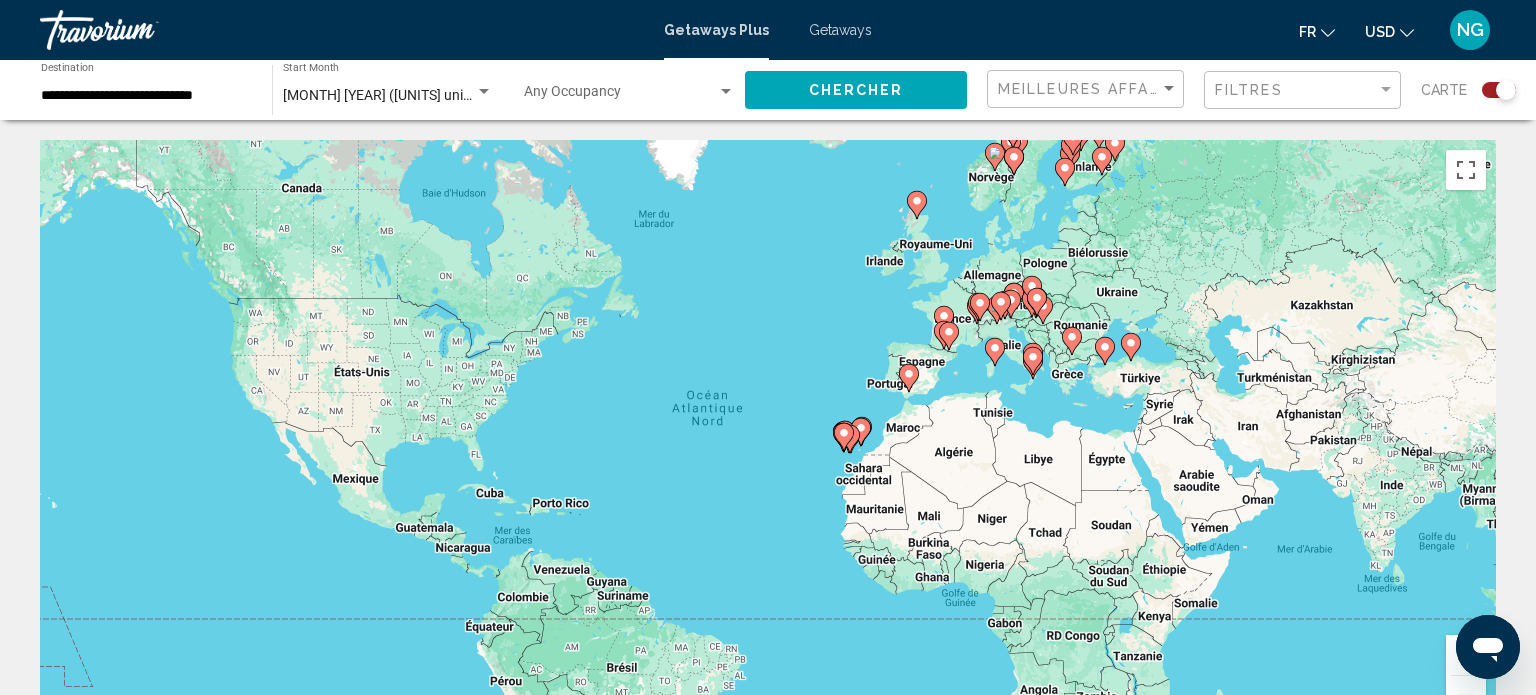 click on "**********" at bounding box center [146, 96] 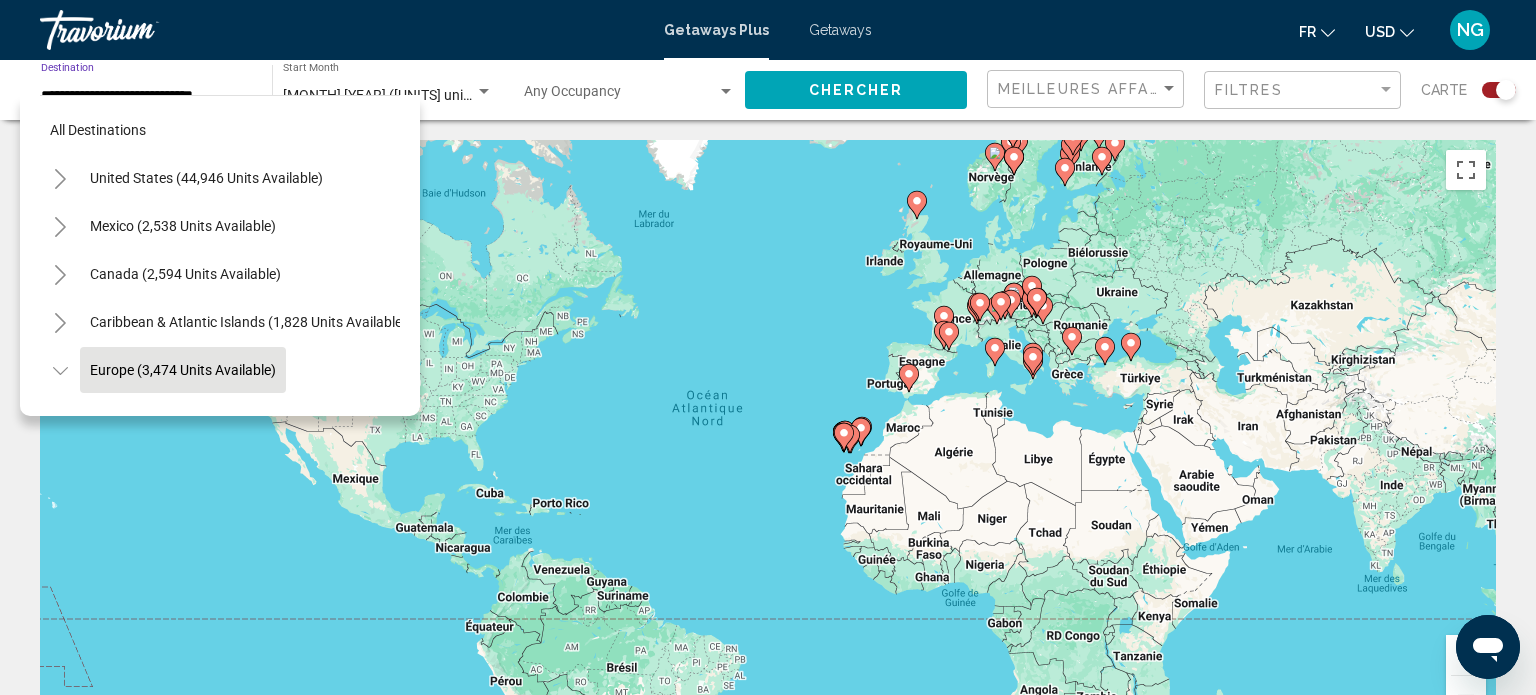 scroll, scrollTop: 119, scrollLeft: 0, axis: vertical 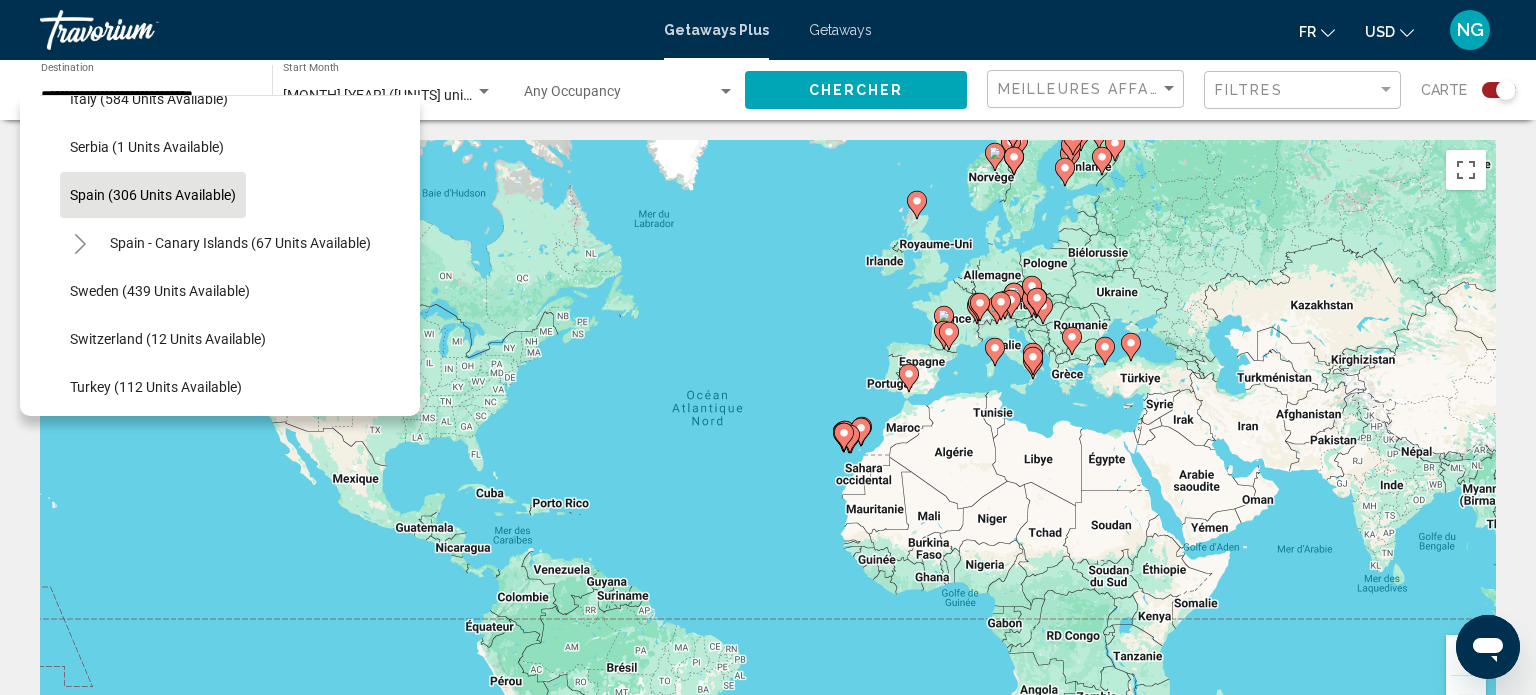 click on "Spain (306 units available)" 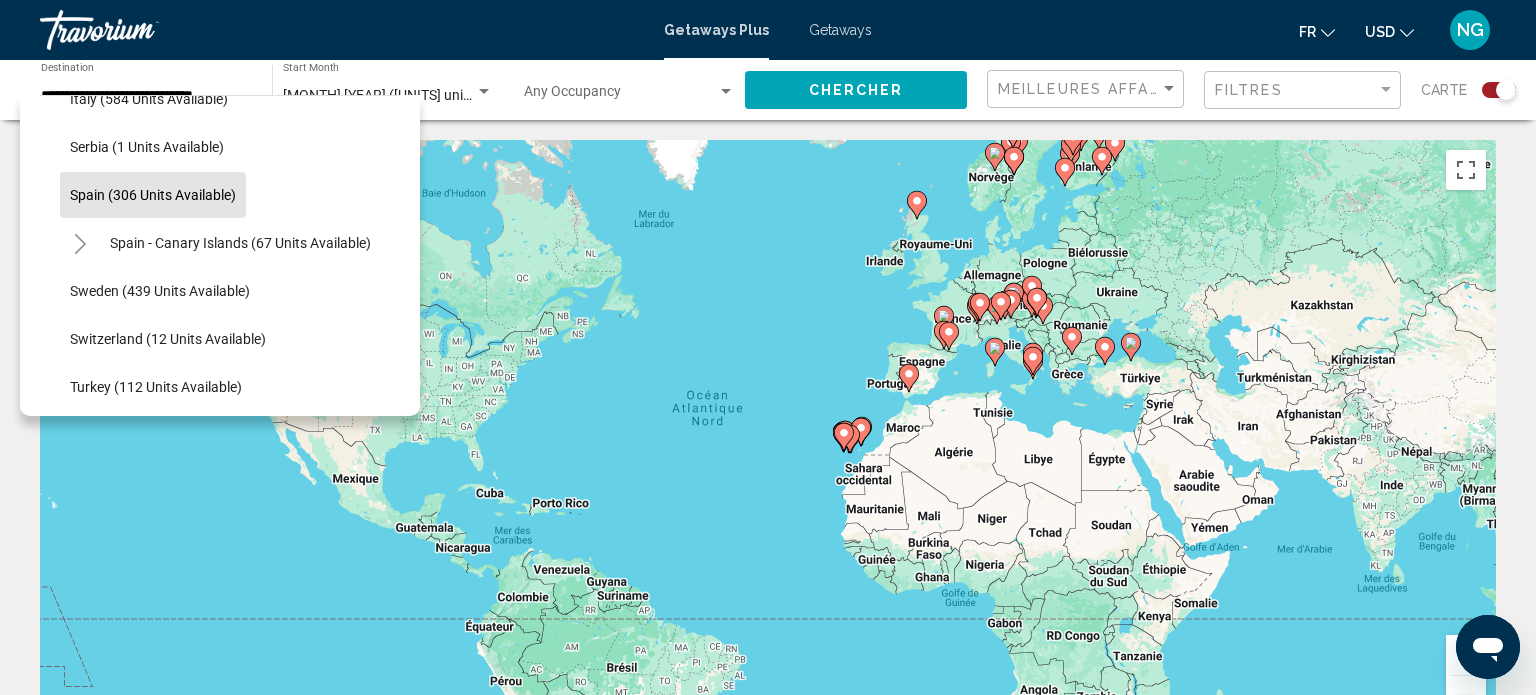 type on "**********" 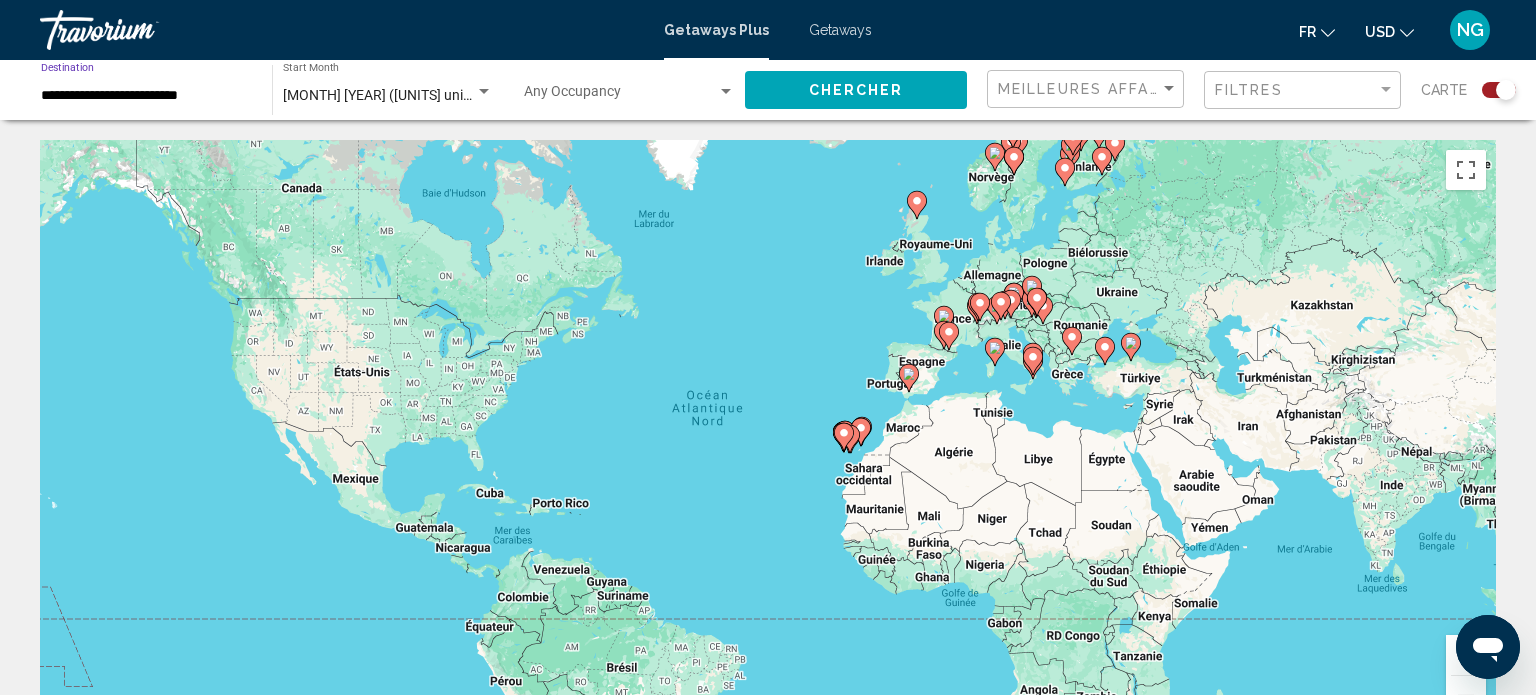 click on "Chercher" 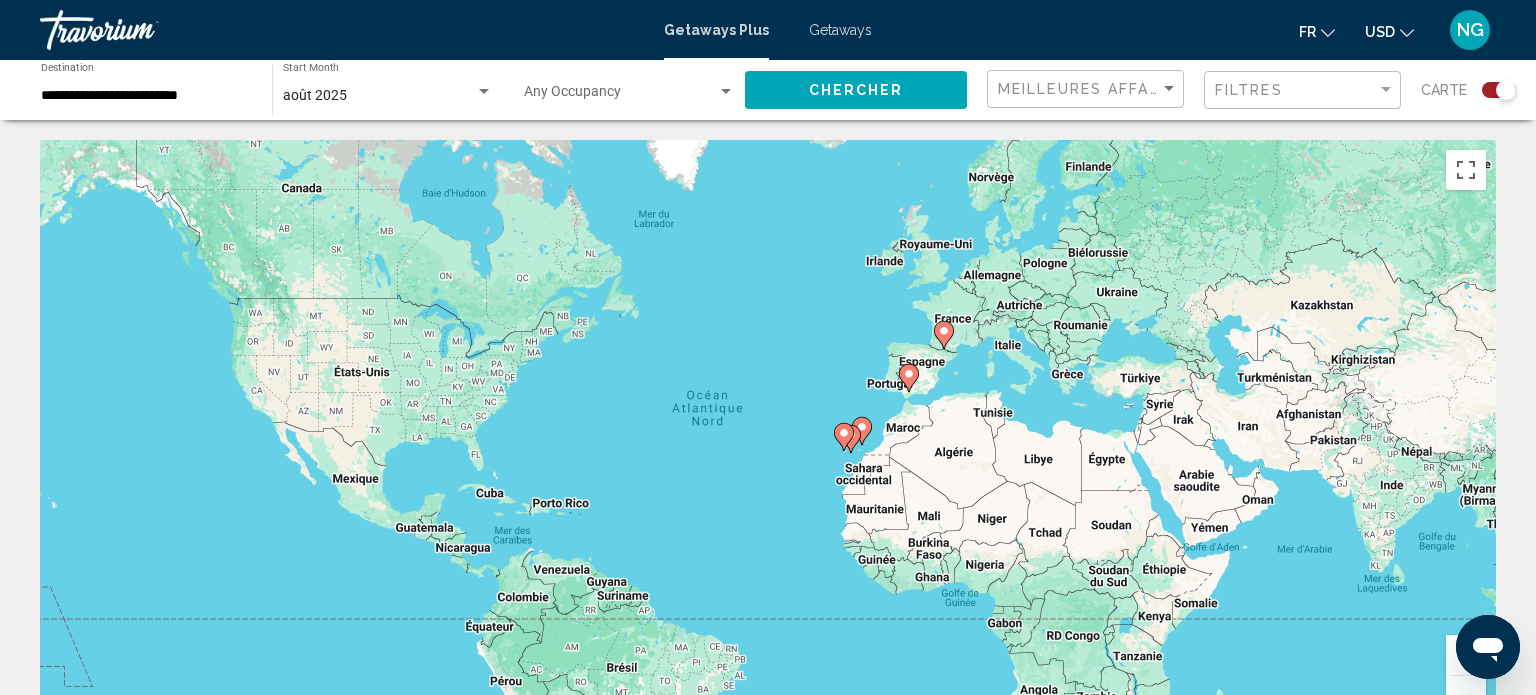 type 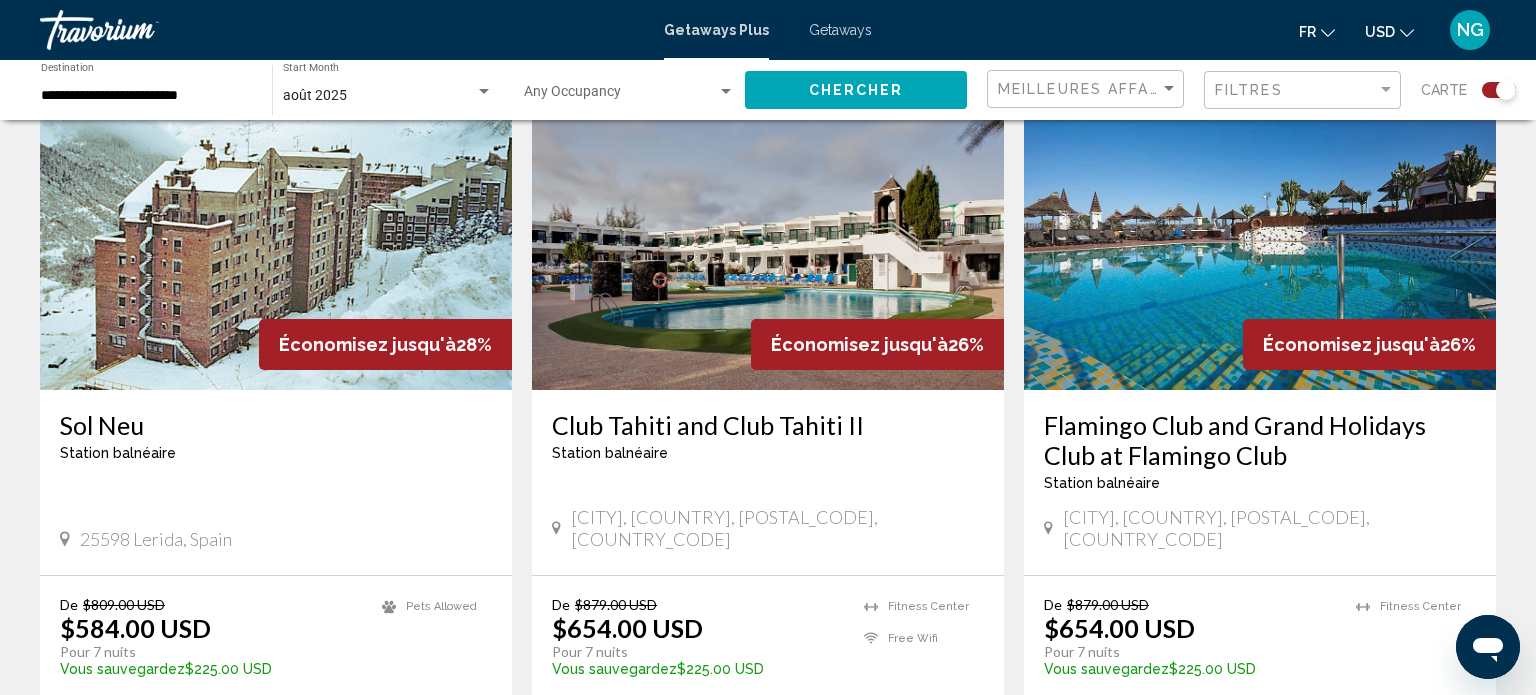 scroll, scrollTop: 800, scrollLeft: 0, axis: vertical 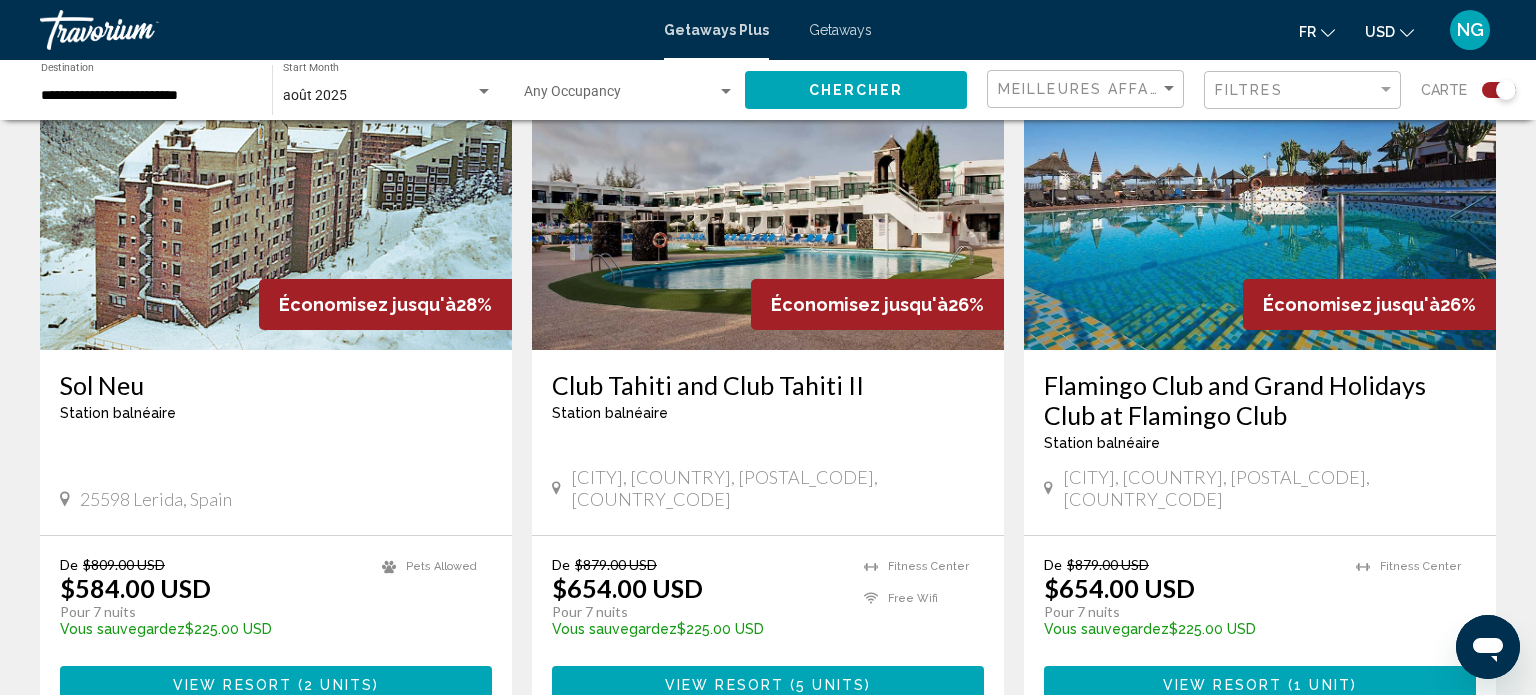 click 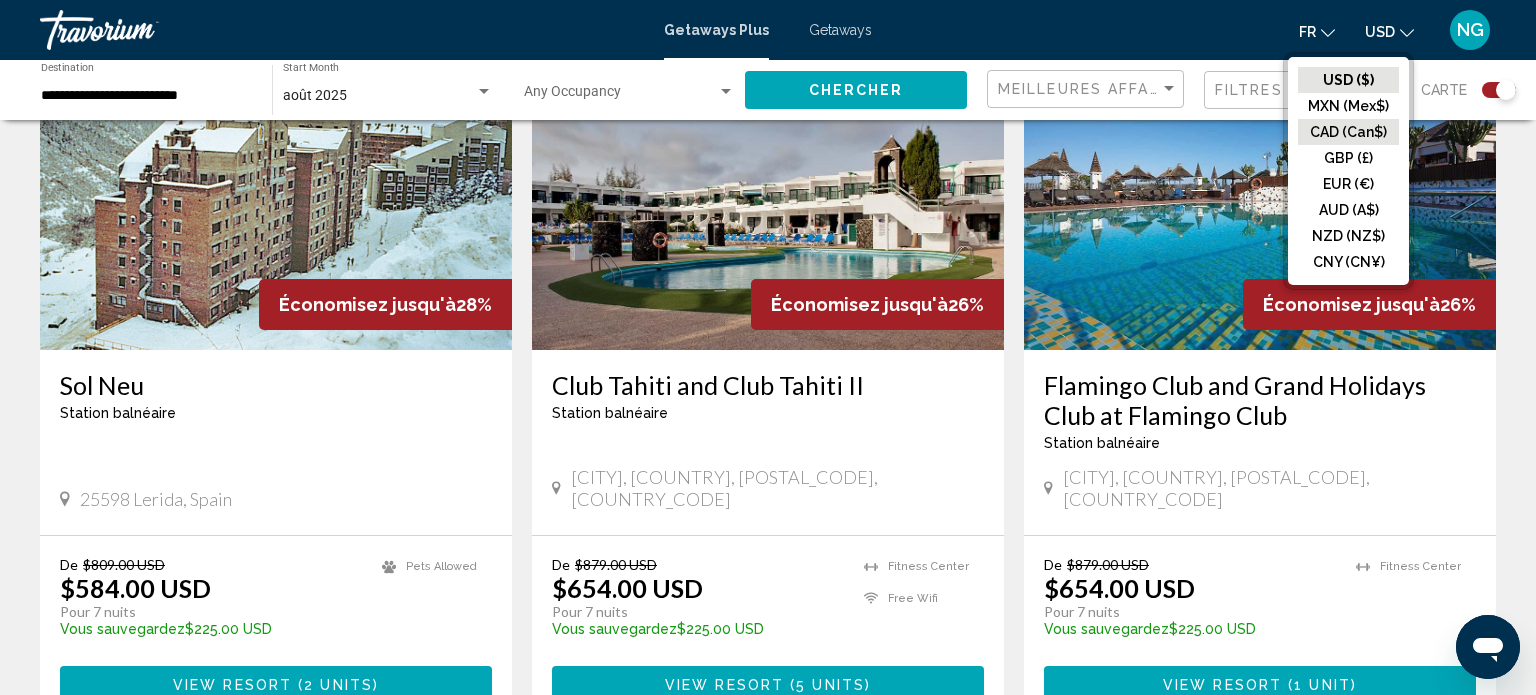 click on "CAD (Can$)" 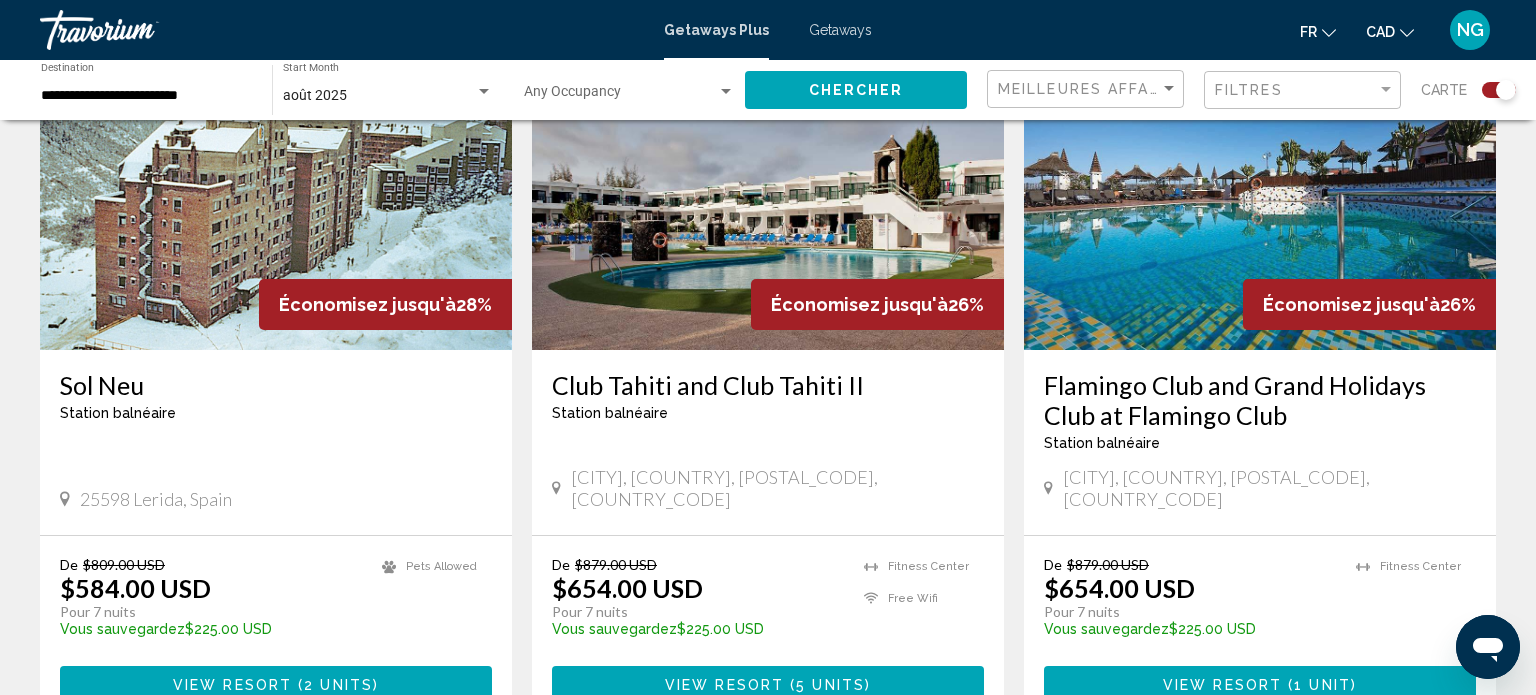 click on "Chercher" 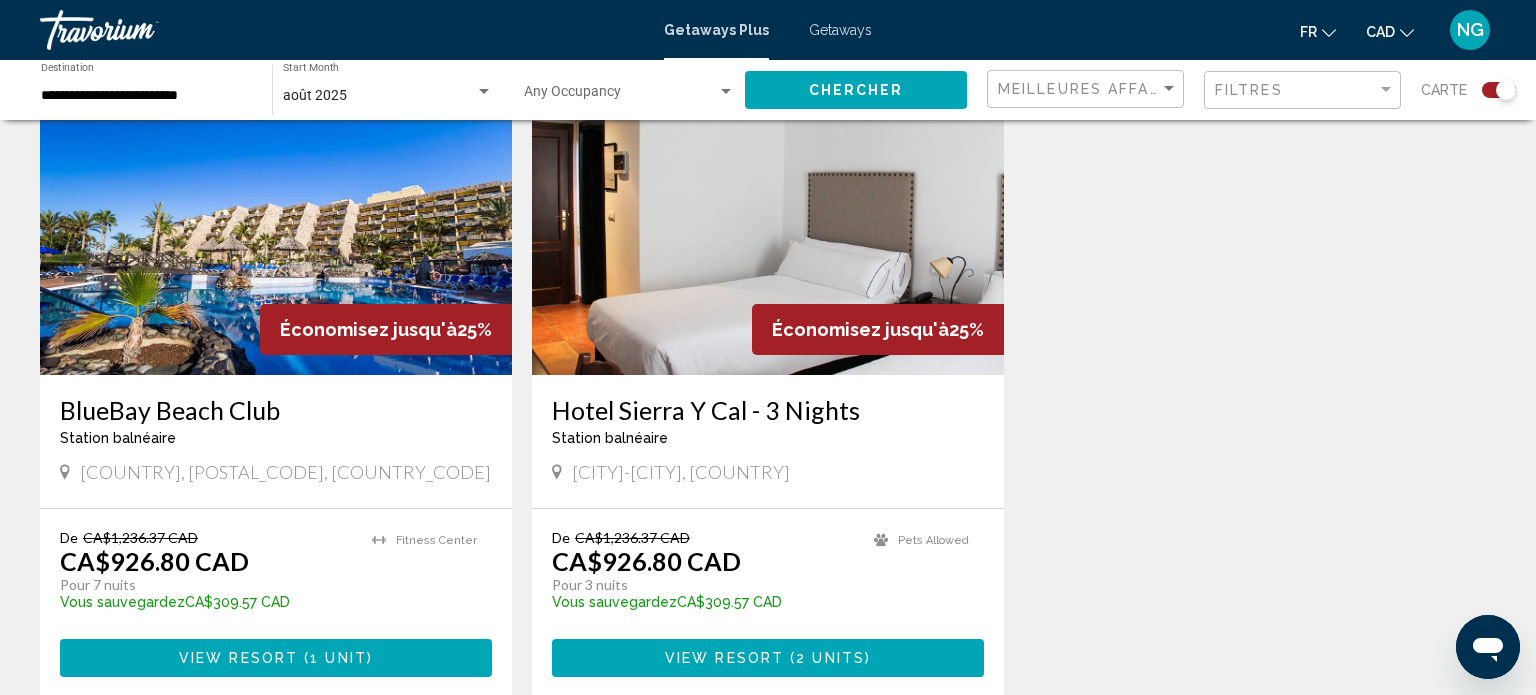 scroll, scrollTop: 1520, scrollLeft: 0, axis: vertical 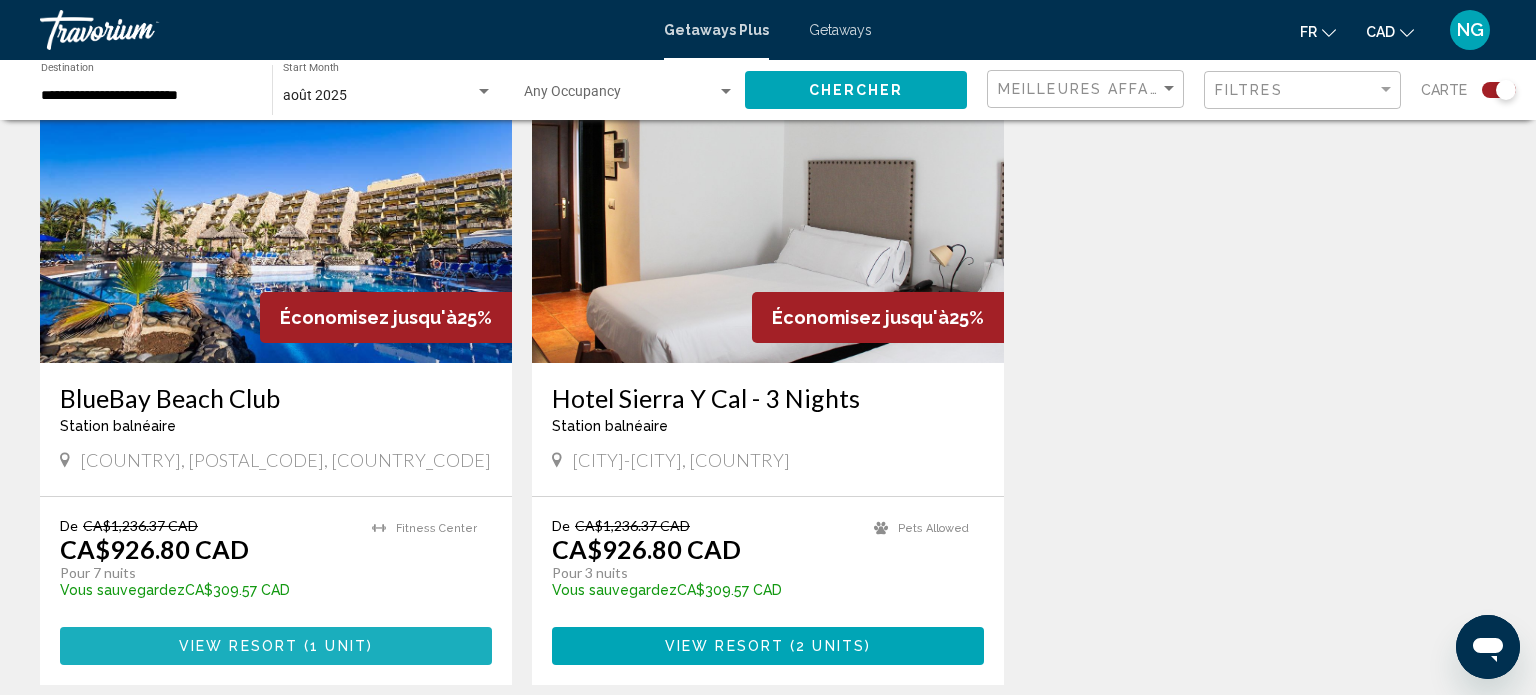 click on "1 unit" at bounding box center (338, 647) 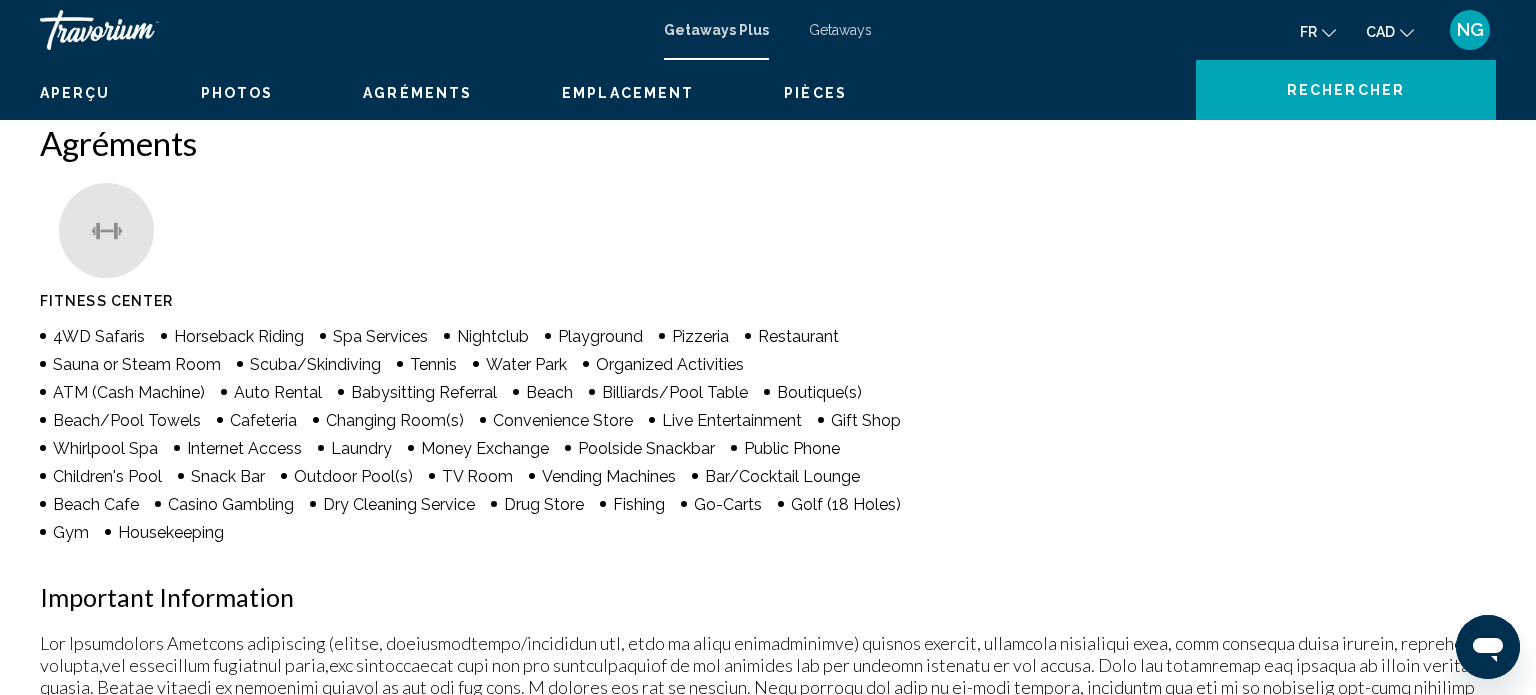 scroll, scrollTop: 12, scrollLeft: 0, axis: vertical 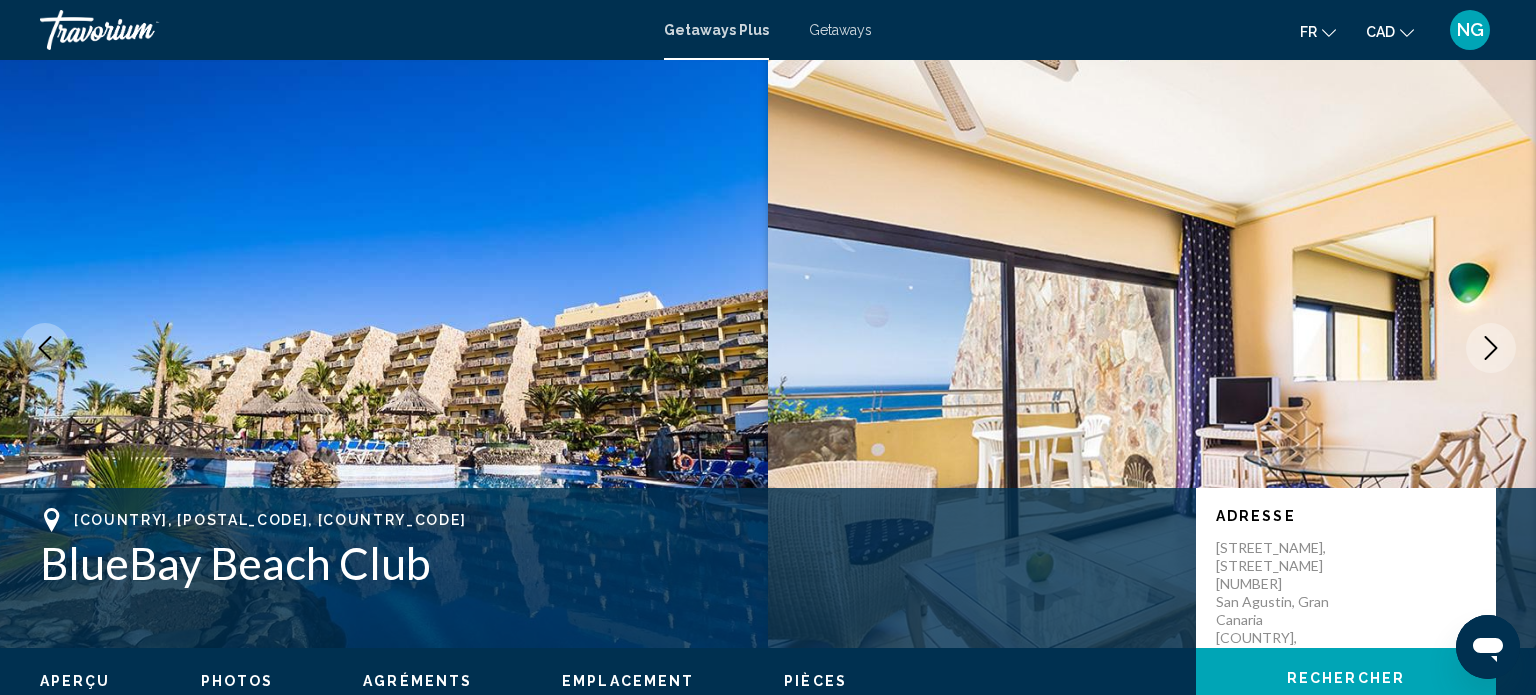 type 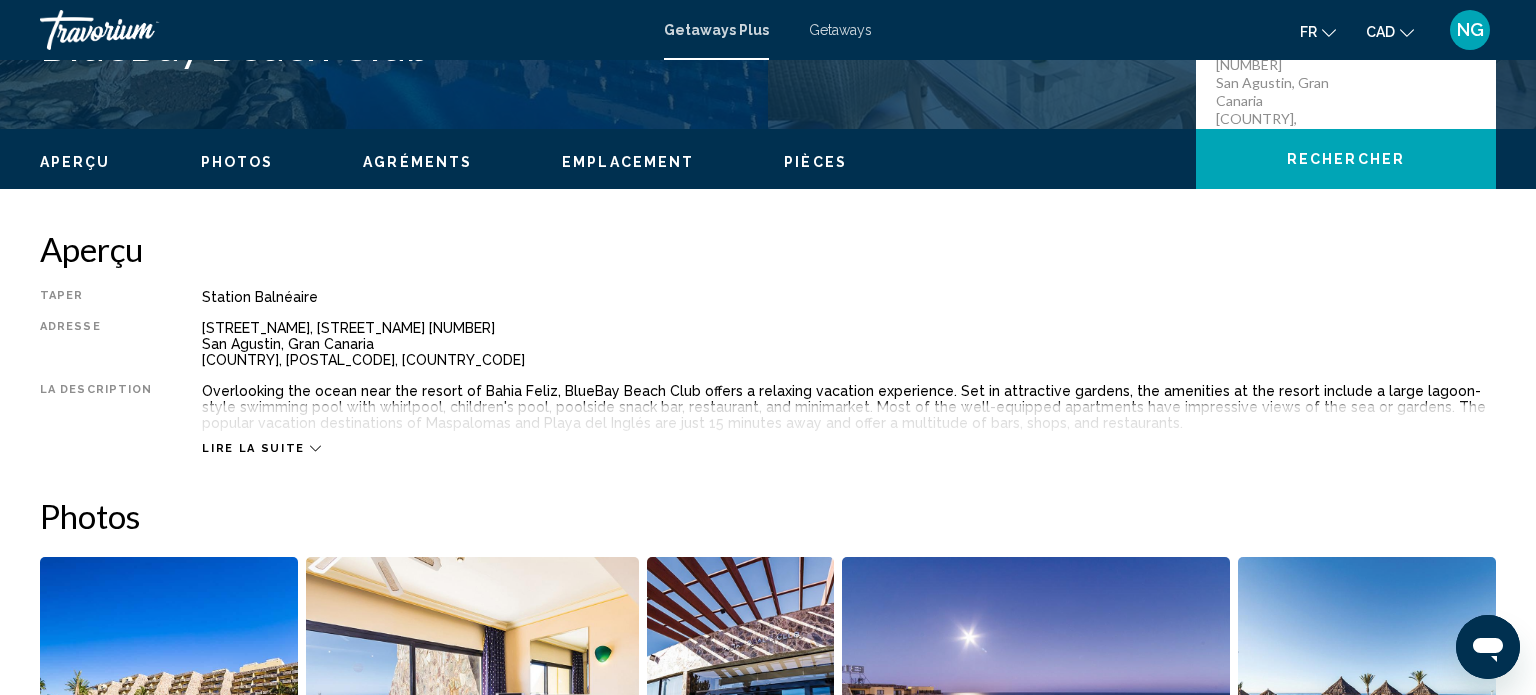 scroll, scrollTop: 532, scrollLeft: 0, axis: vertical 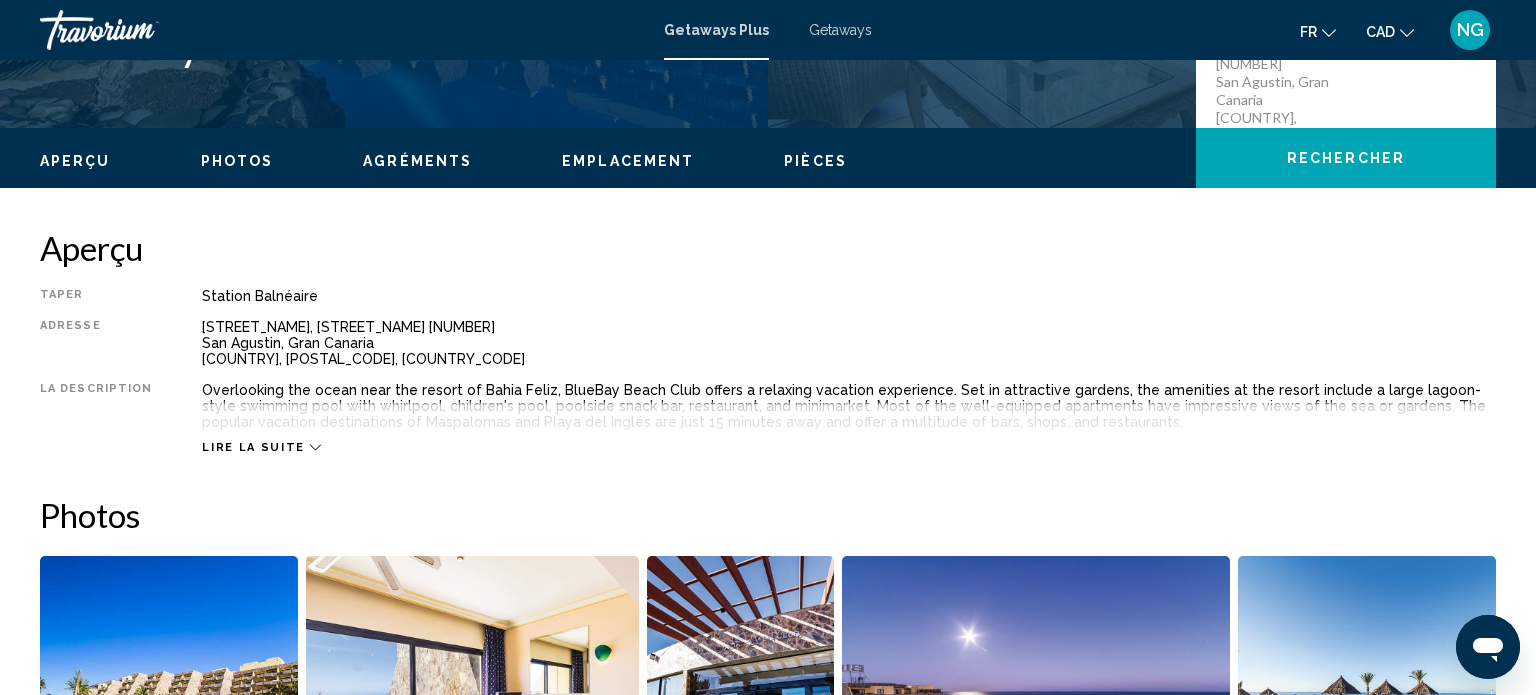 click on "Lire la suite" at bounding box center [253, 447] 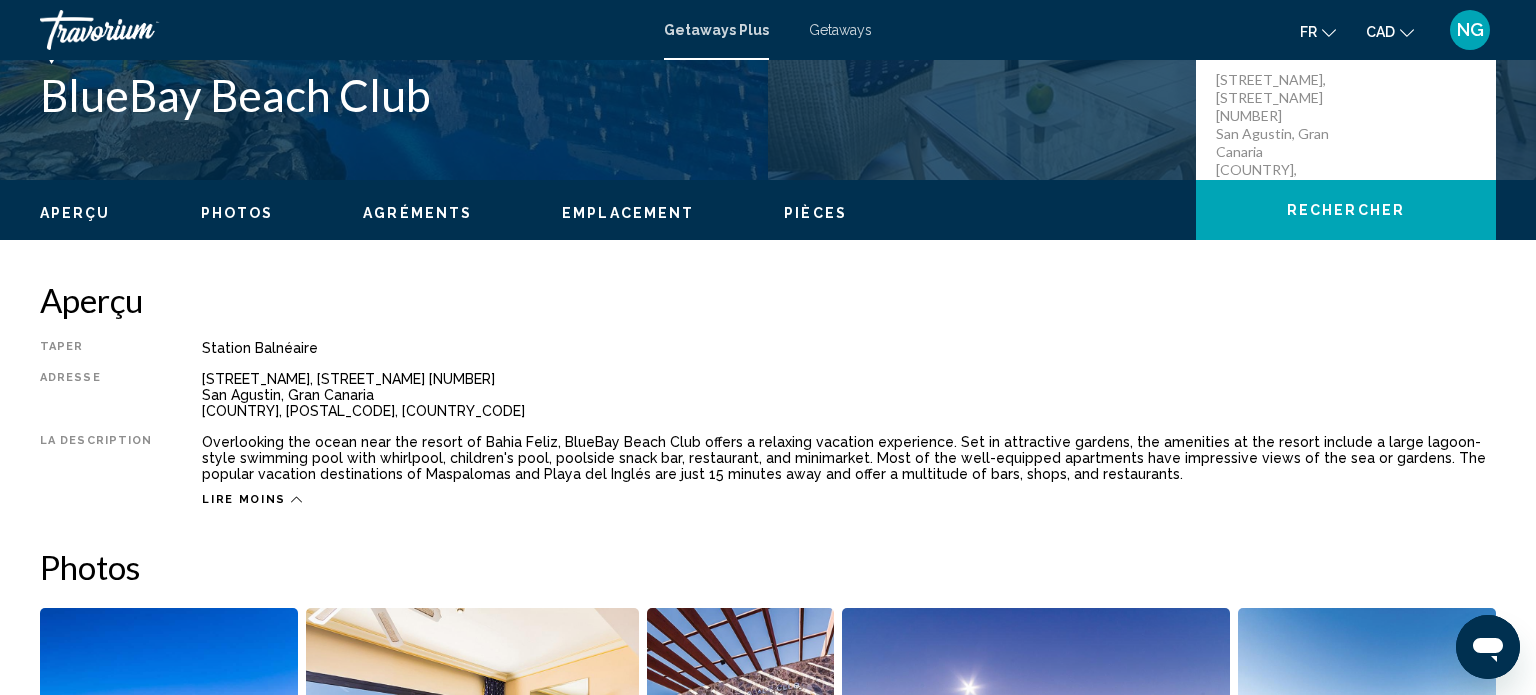 scroll, scrollTop: 520, scrollLeft: 0, axis: vertical 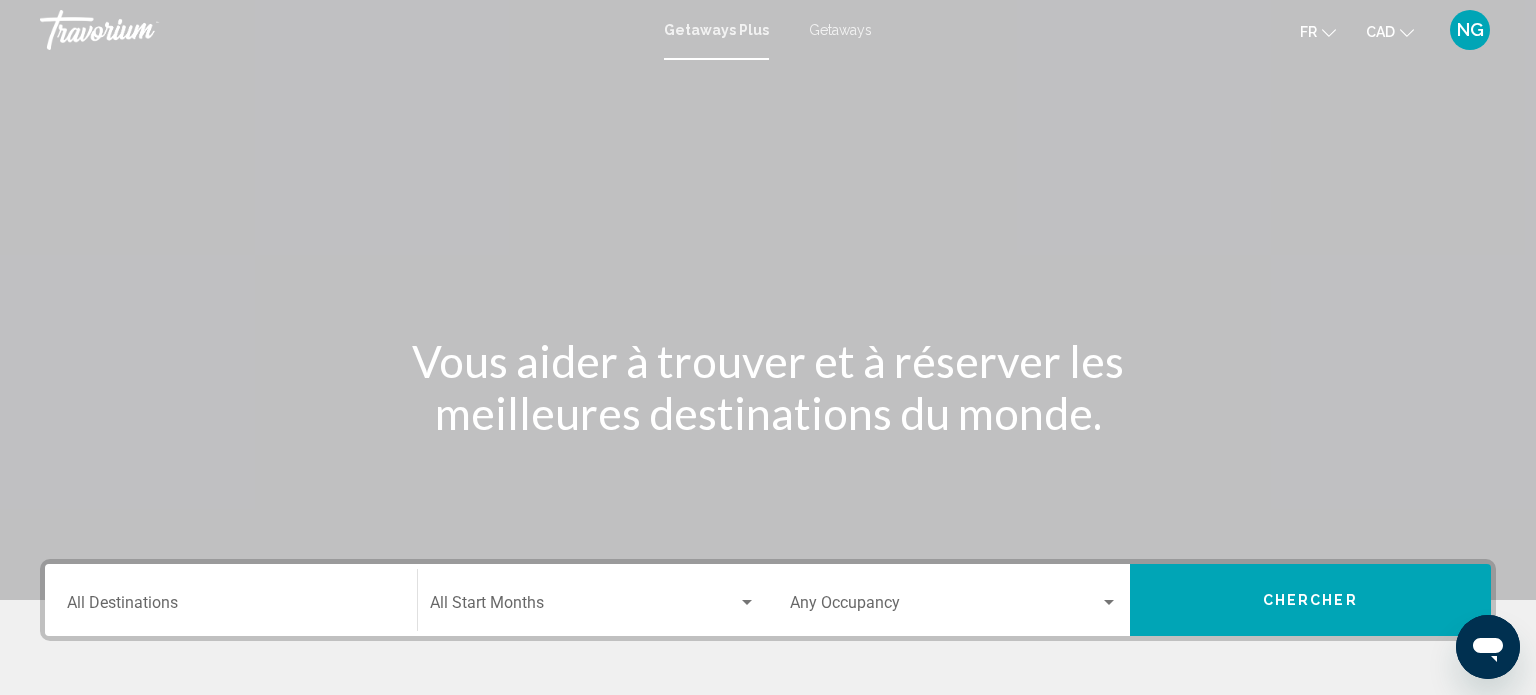 click on "Getaways" at bounding box center [840, 30] 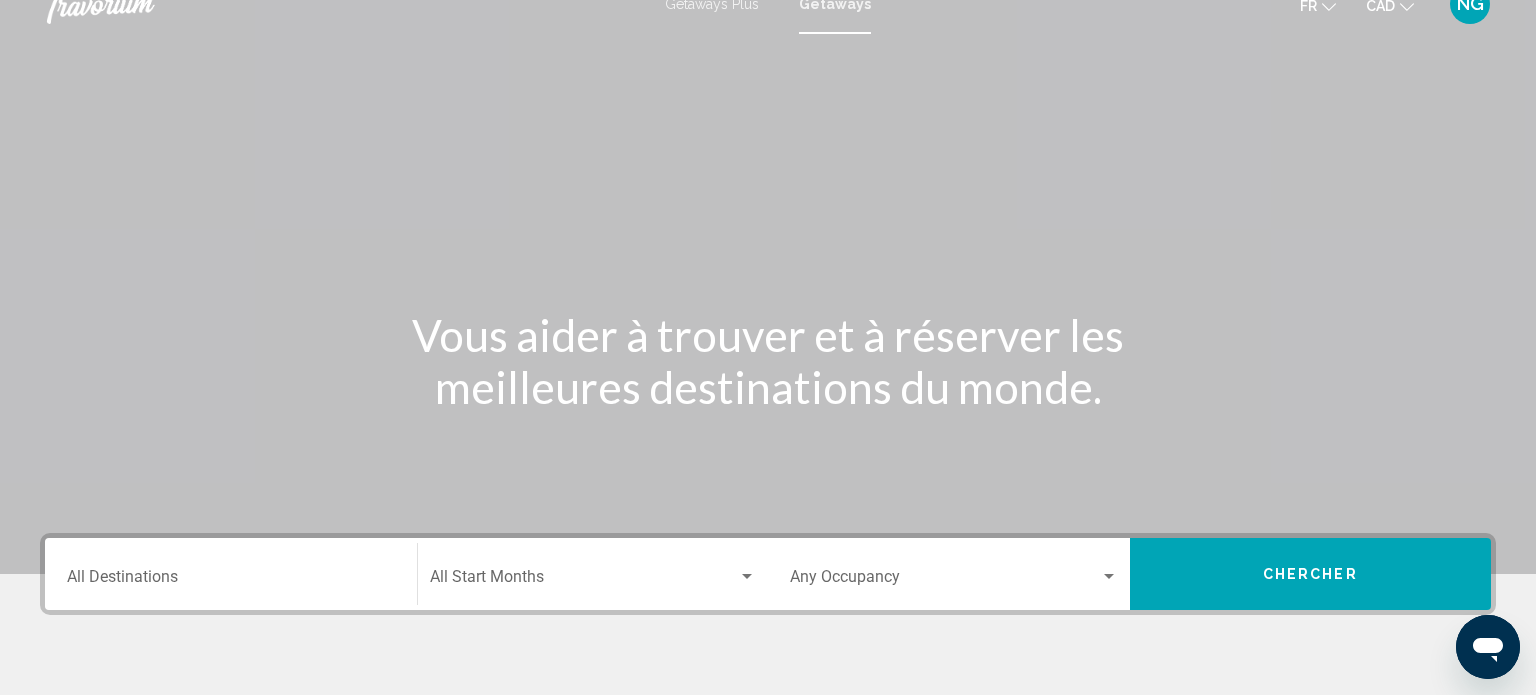 scroll, scrollTop: 0, scrollLeft: 0, axis: both 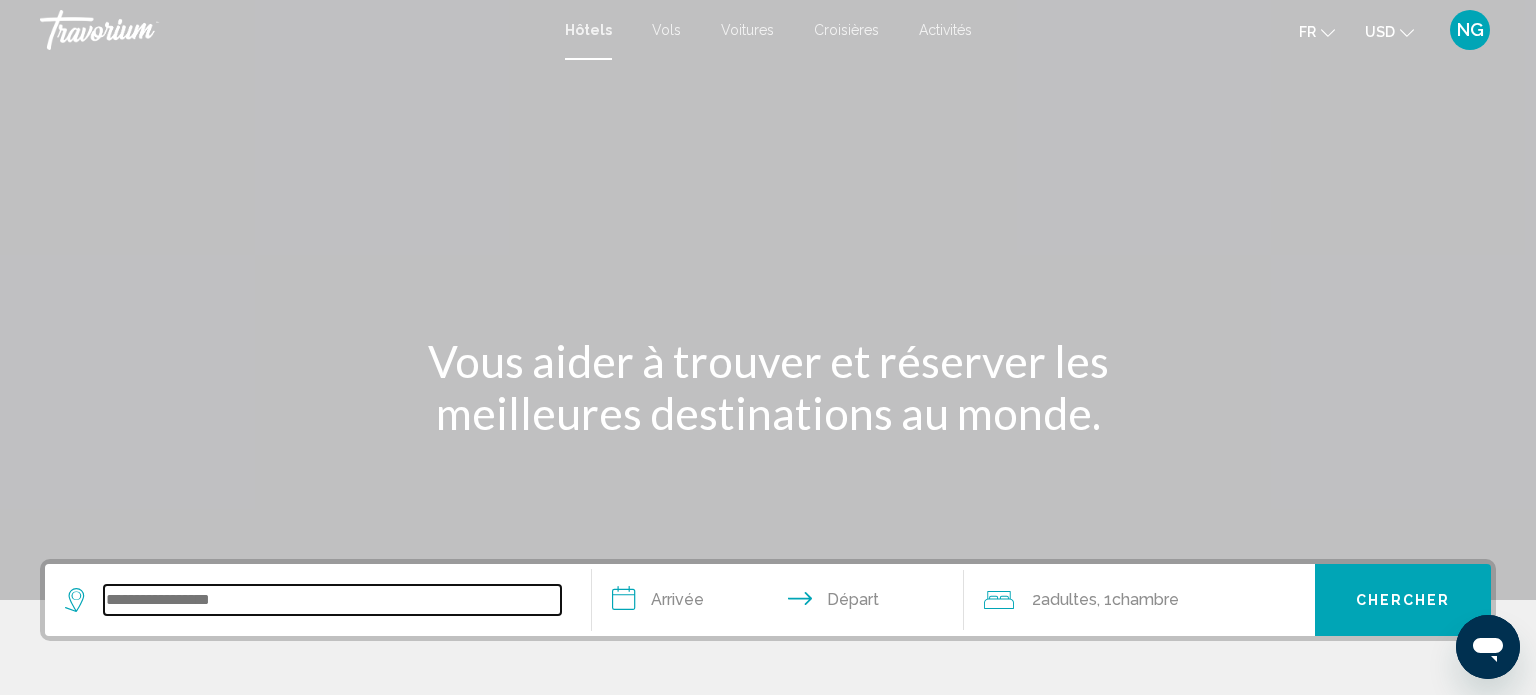 click at bounding box center (332, 600) 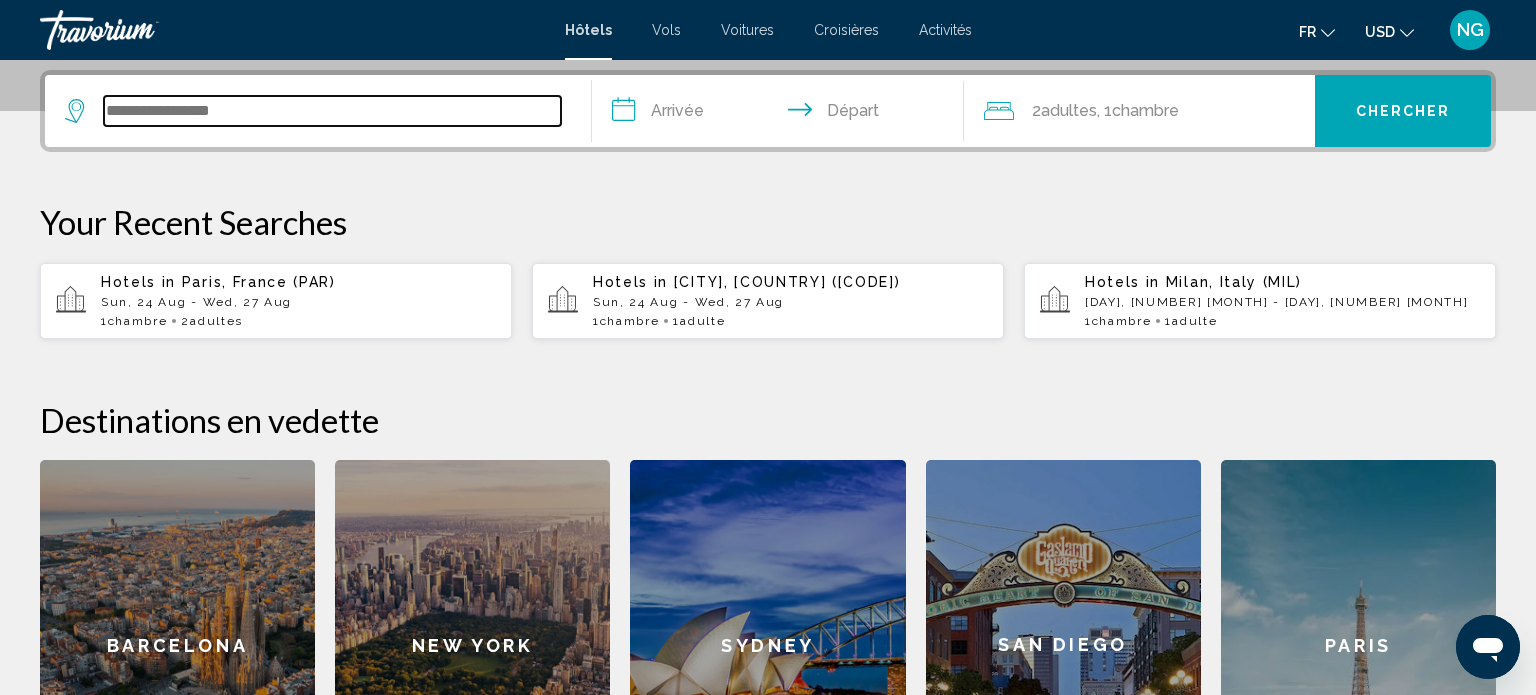 scroll, scrollTop: 493, scrollLeft: 0, axis: vertical 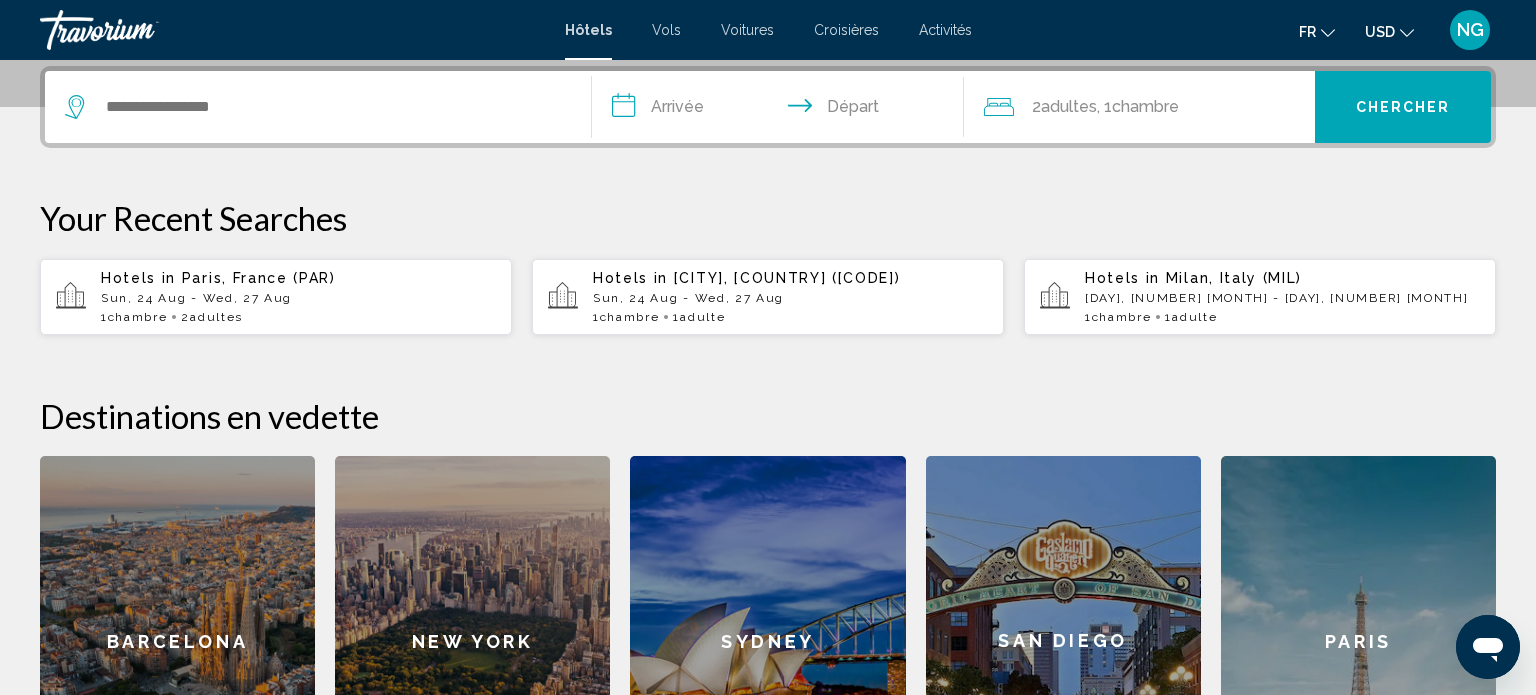 click 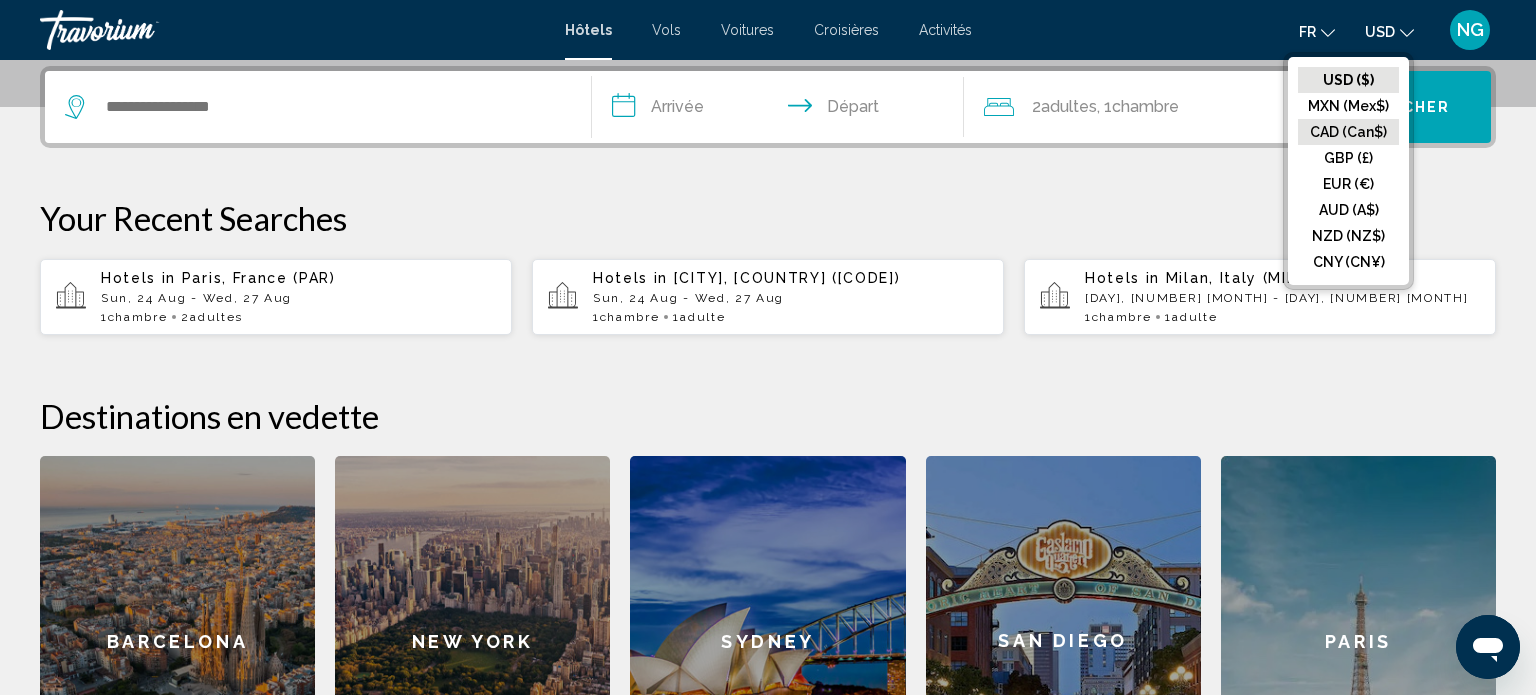 click on "CAD (Can$)" 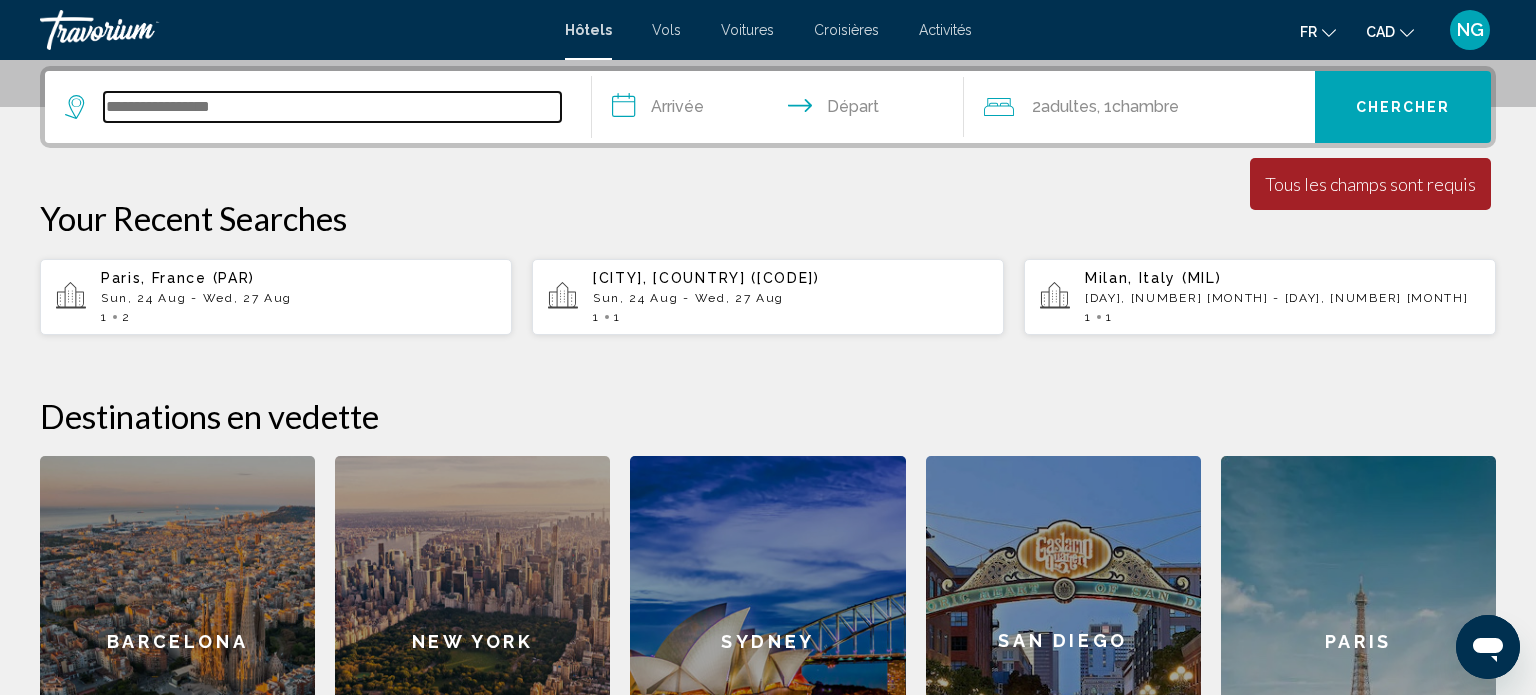 click at bounding box center [332, 107] 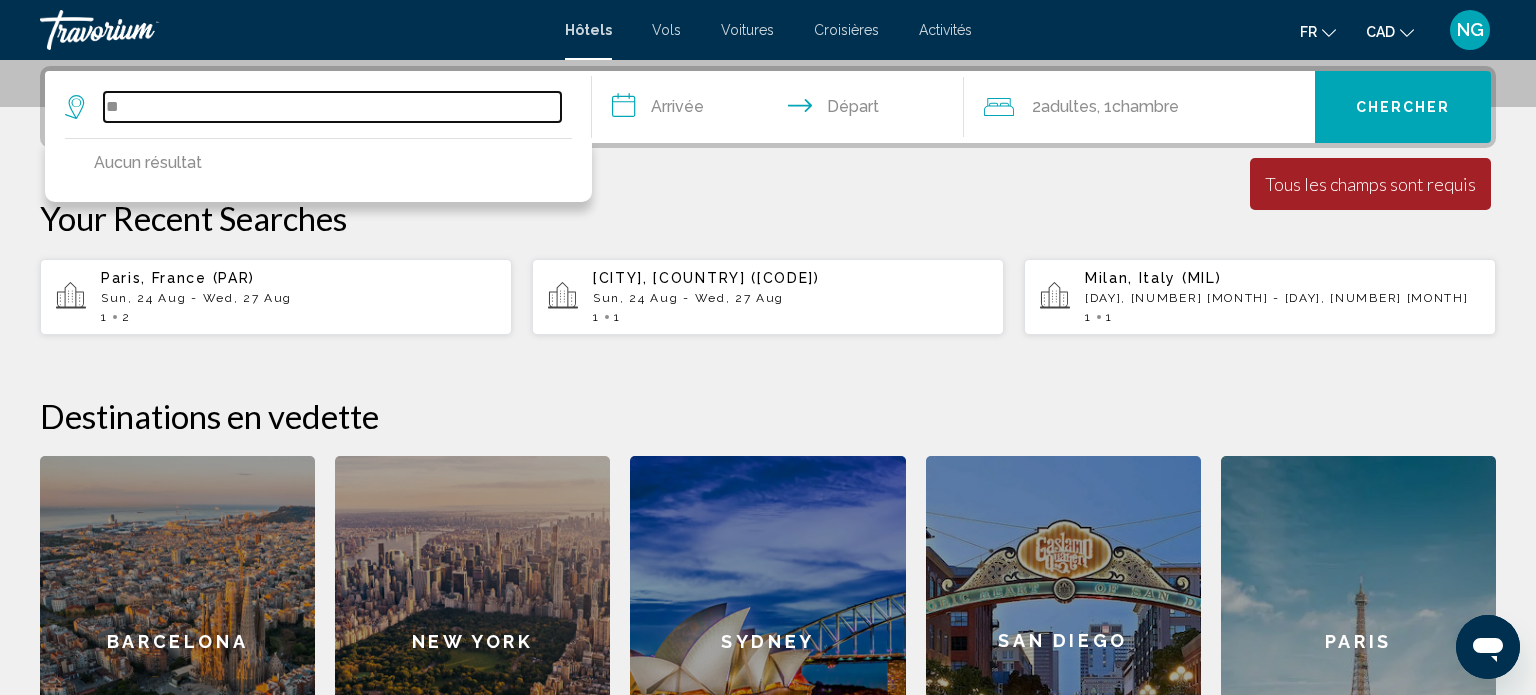 type on "*" 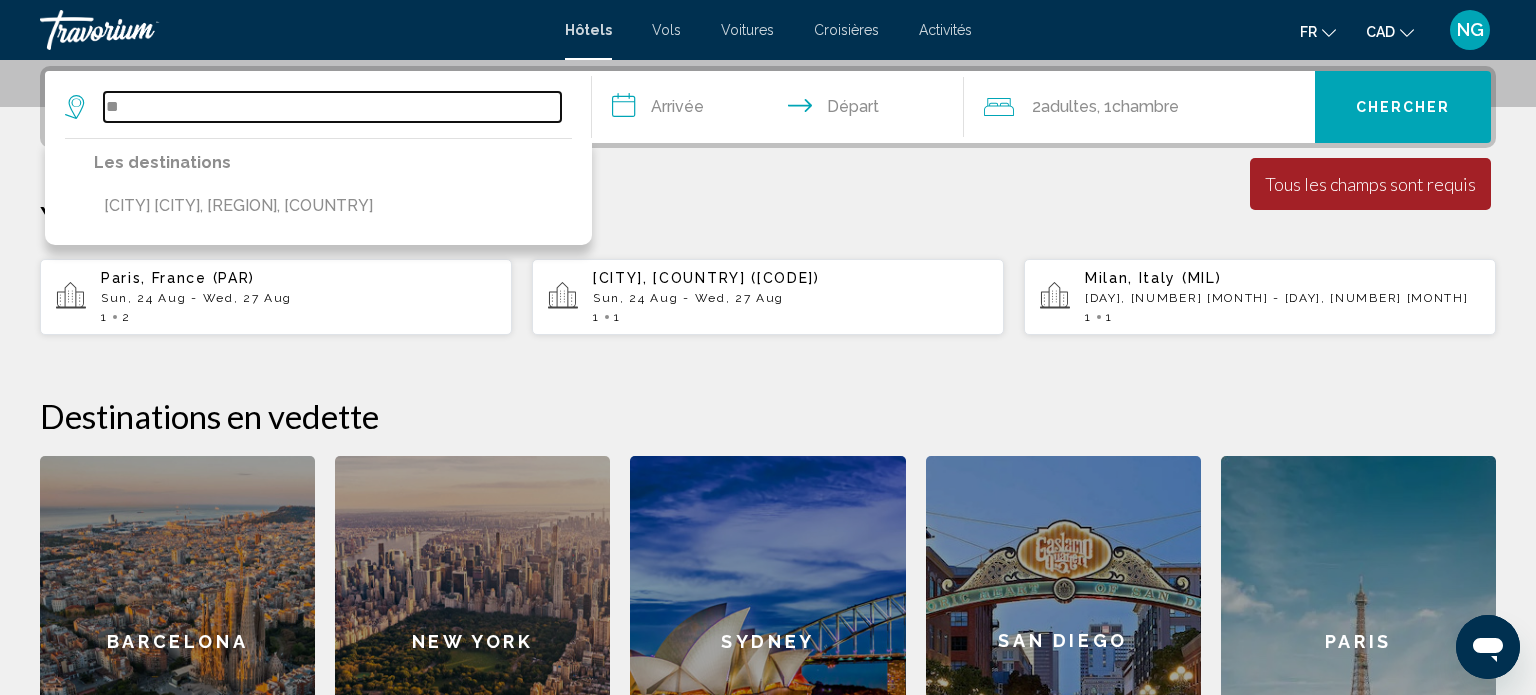 type on "*" 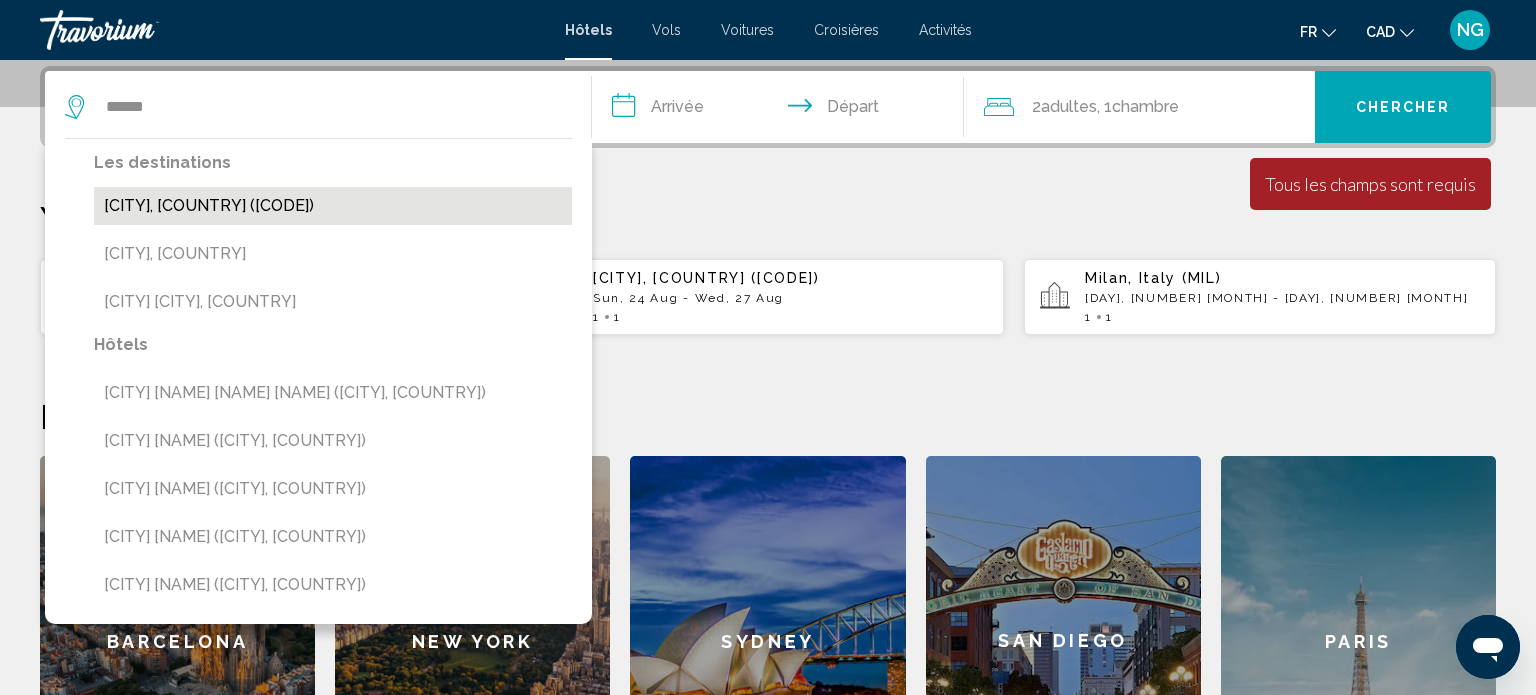 click on "[CITY], [COUNTRY] ([CODE])" at bounding box center (333, 206) 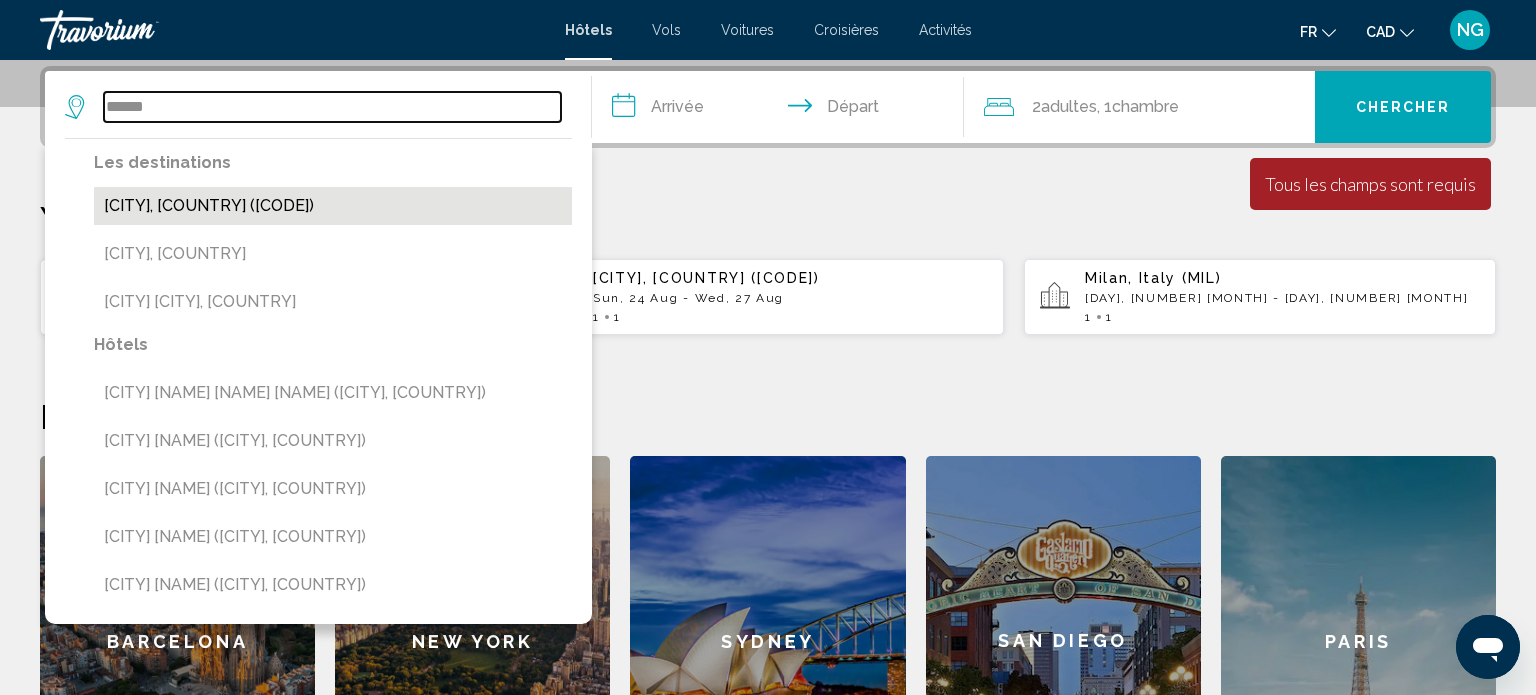 type on "**********" 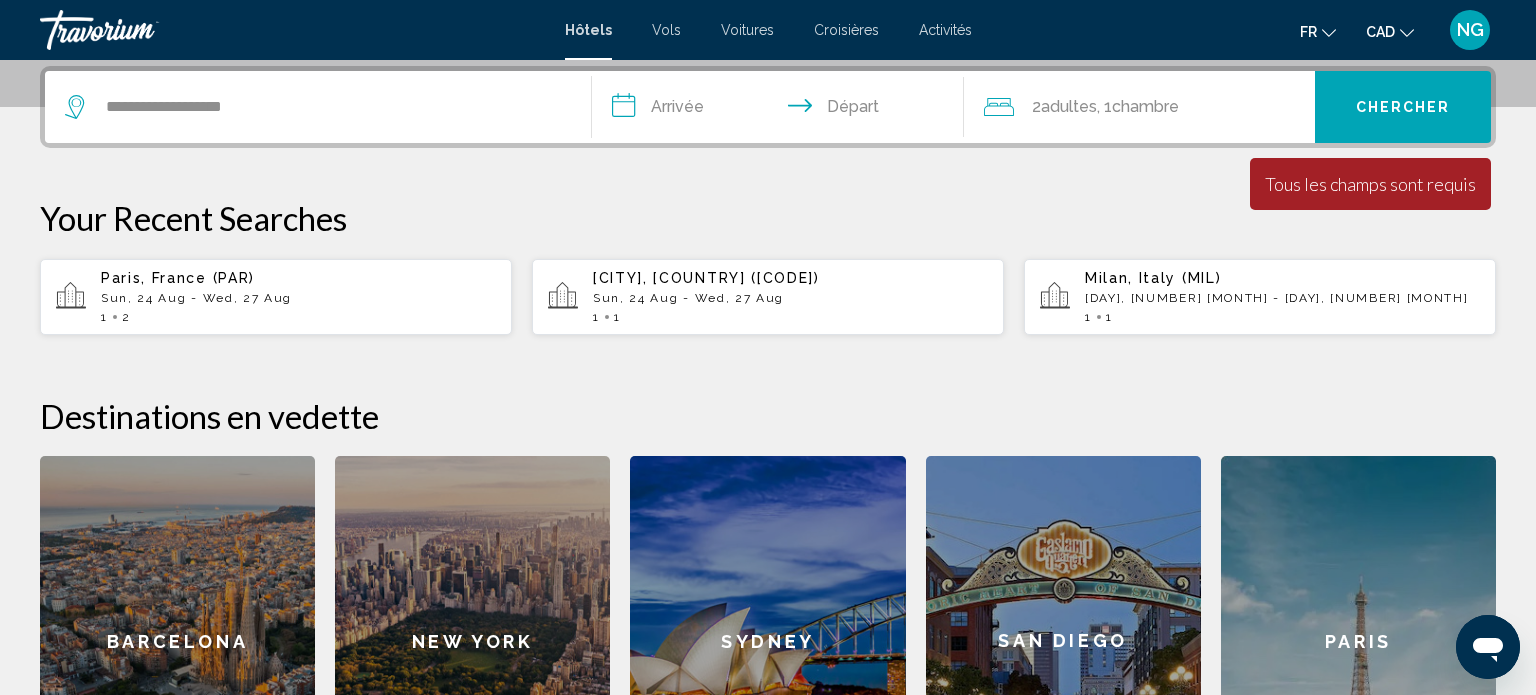 click on "**********" at bounding box center [782, 110] 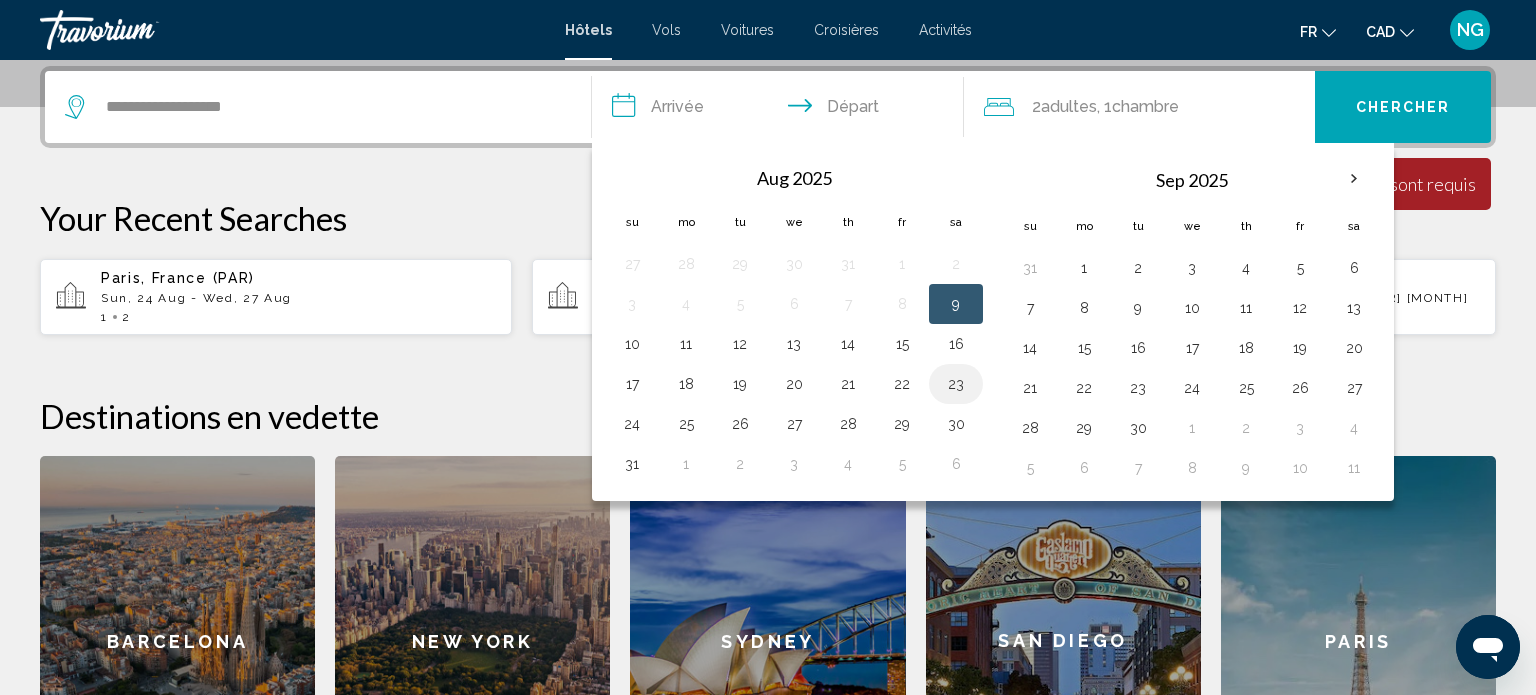 click on "23" at bounding box center [956, 384] 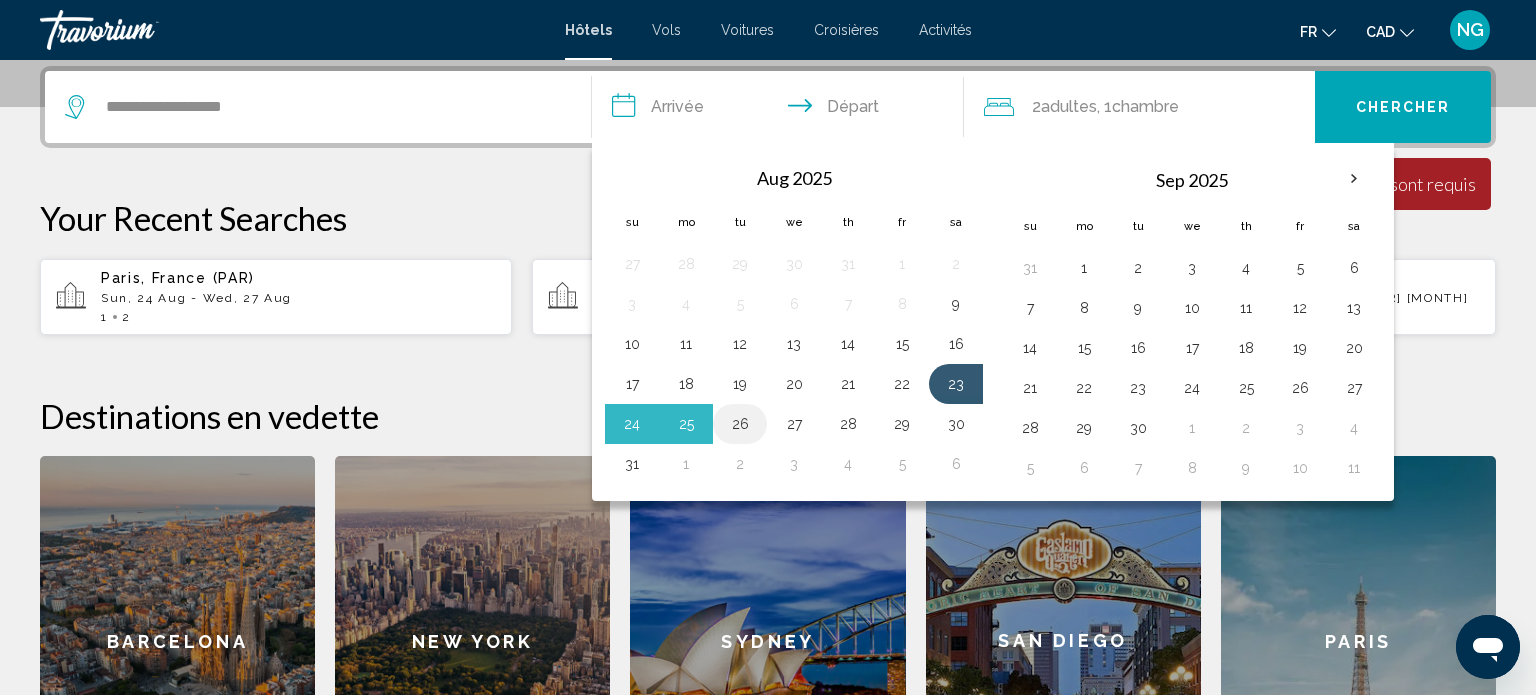 click on "26" at bounding box center [740, 424] 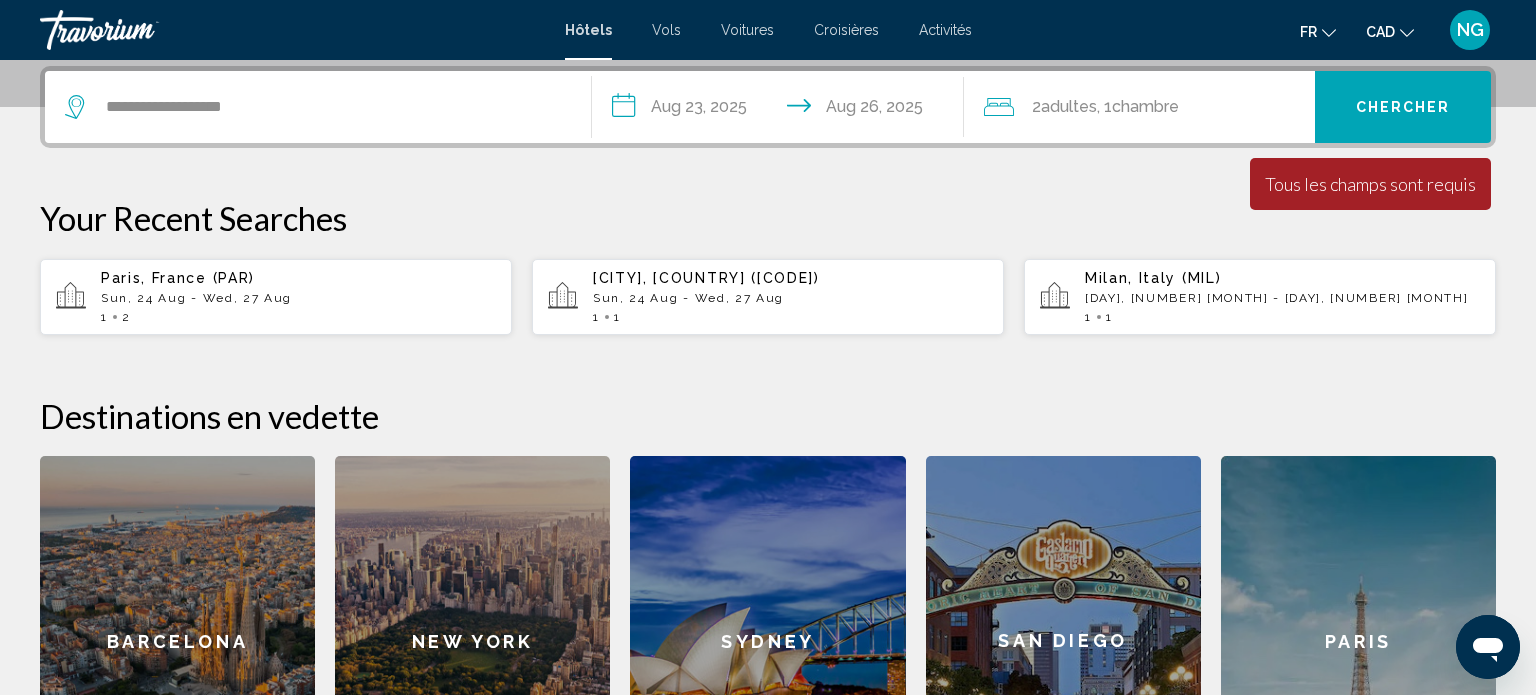 click on "Adultes" 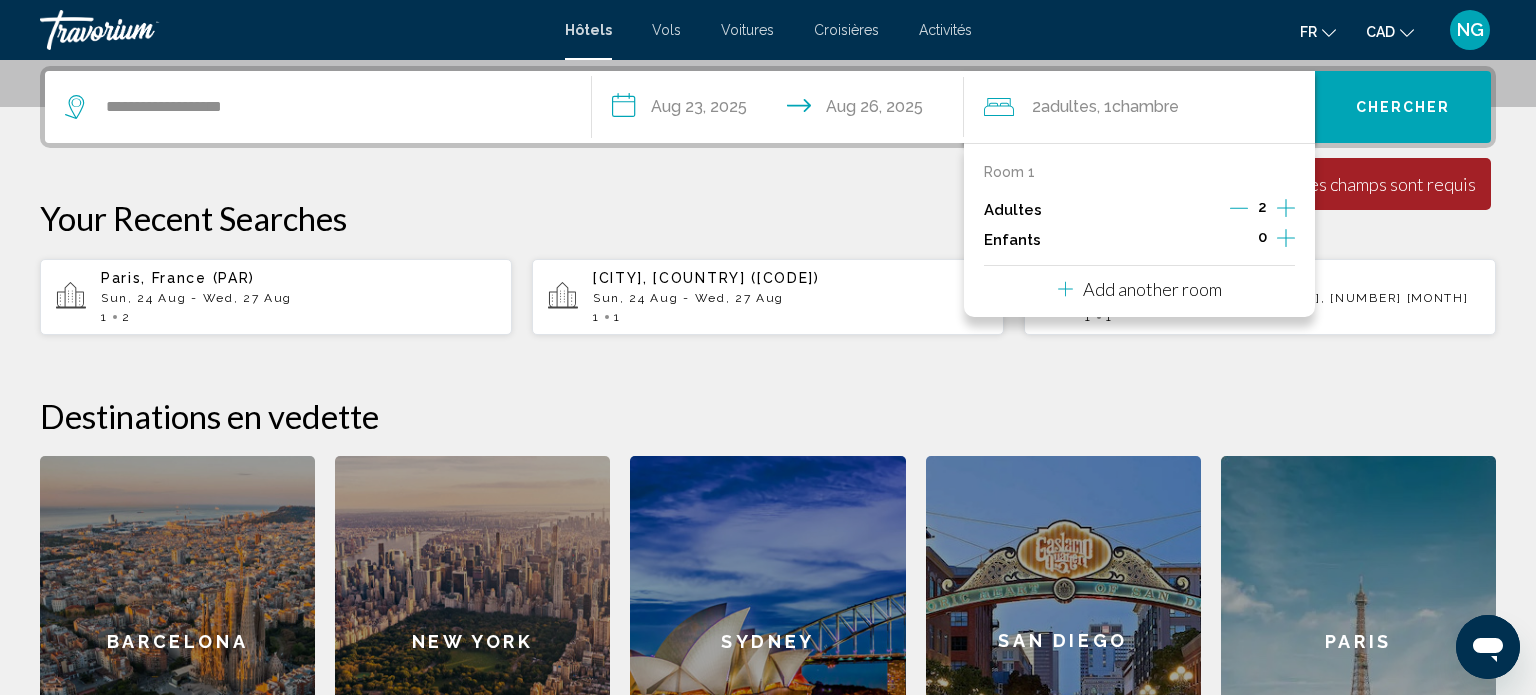click 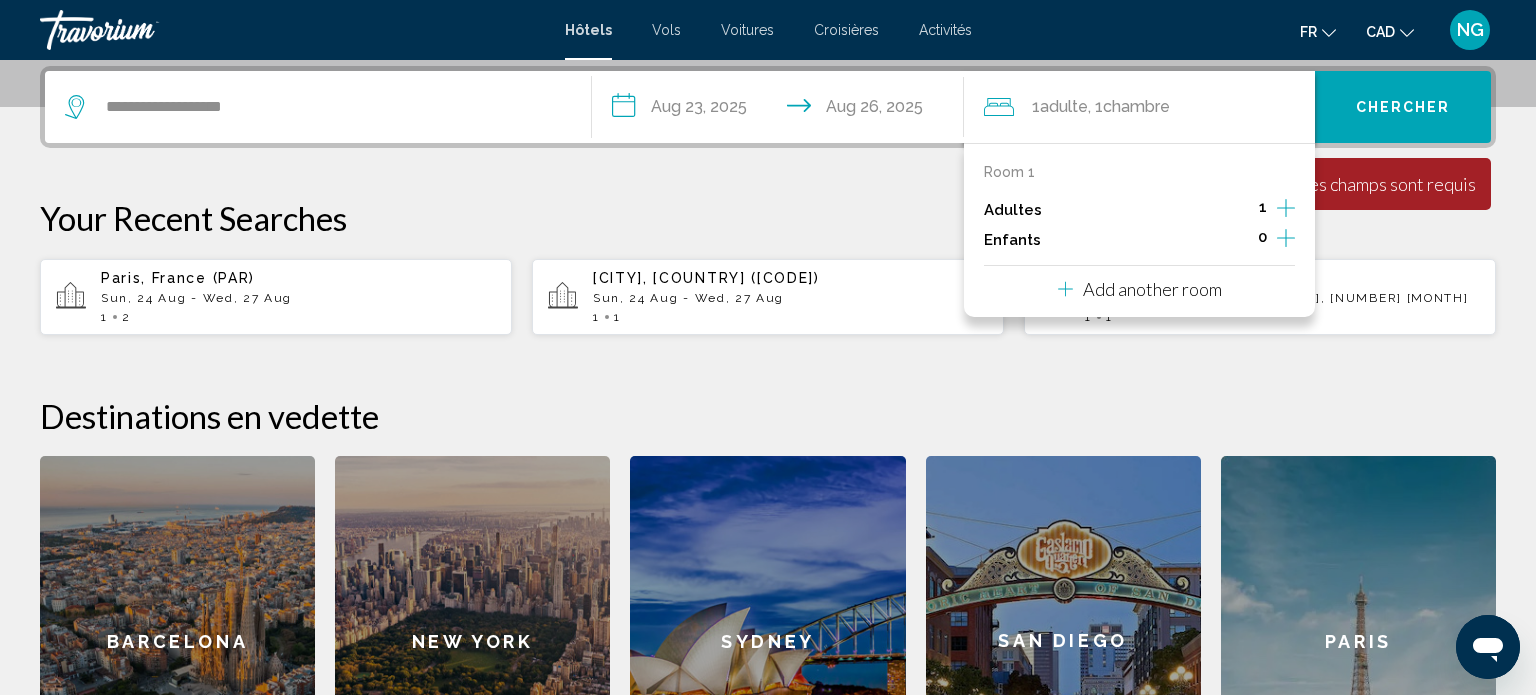 click on "Chercher" at bounding box center [1403, 108] 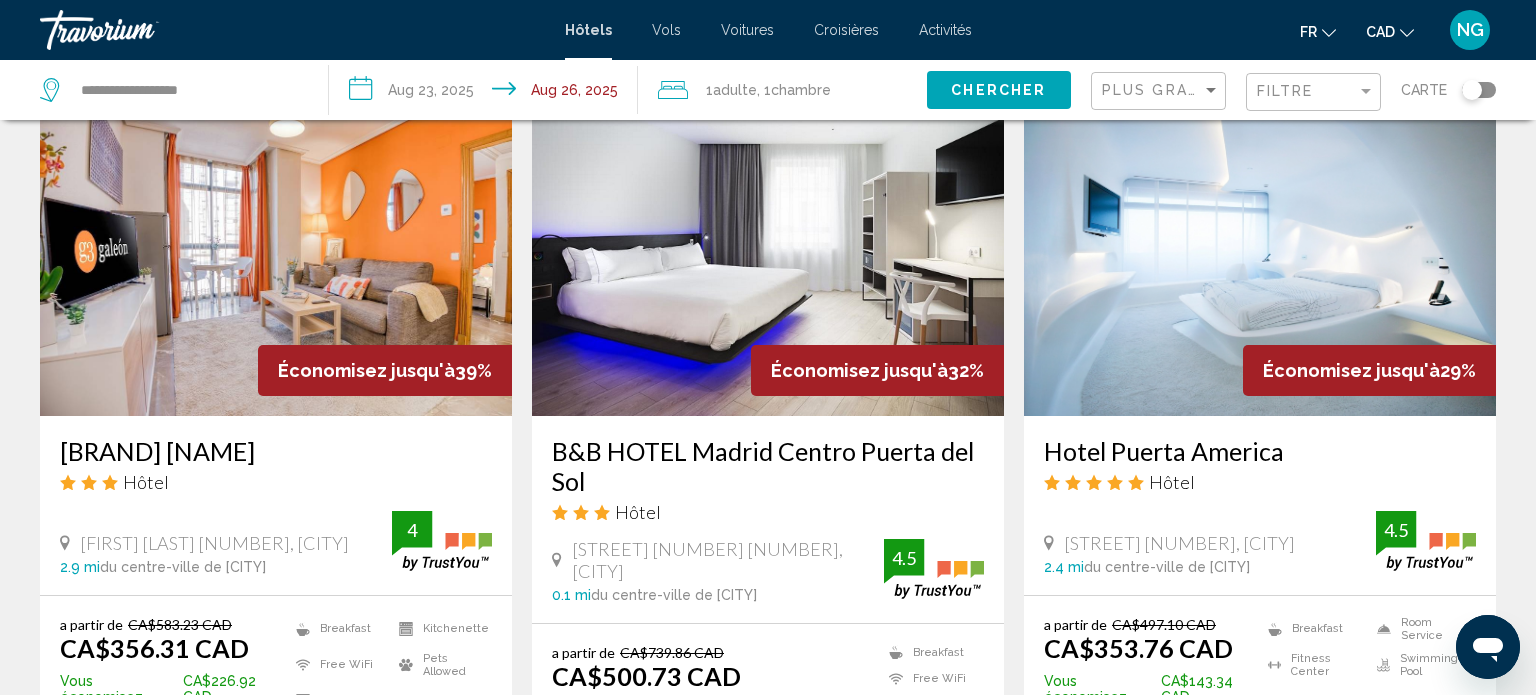 scroll, scrollTop: 840, scrollLeft: 0, axis: vertical 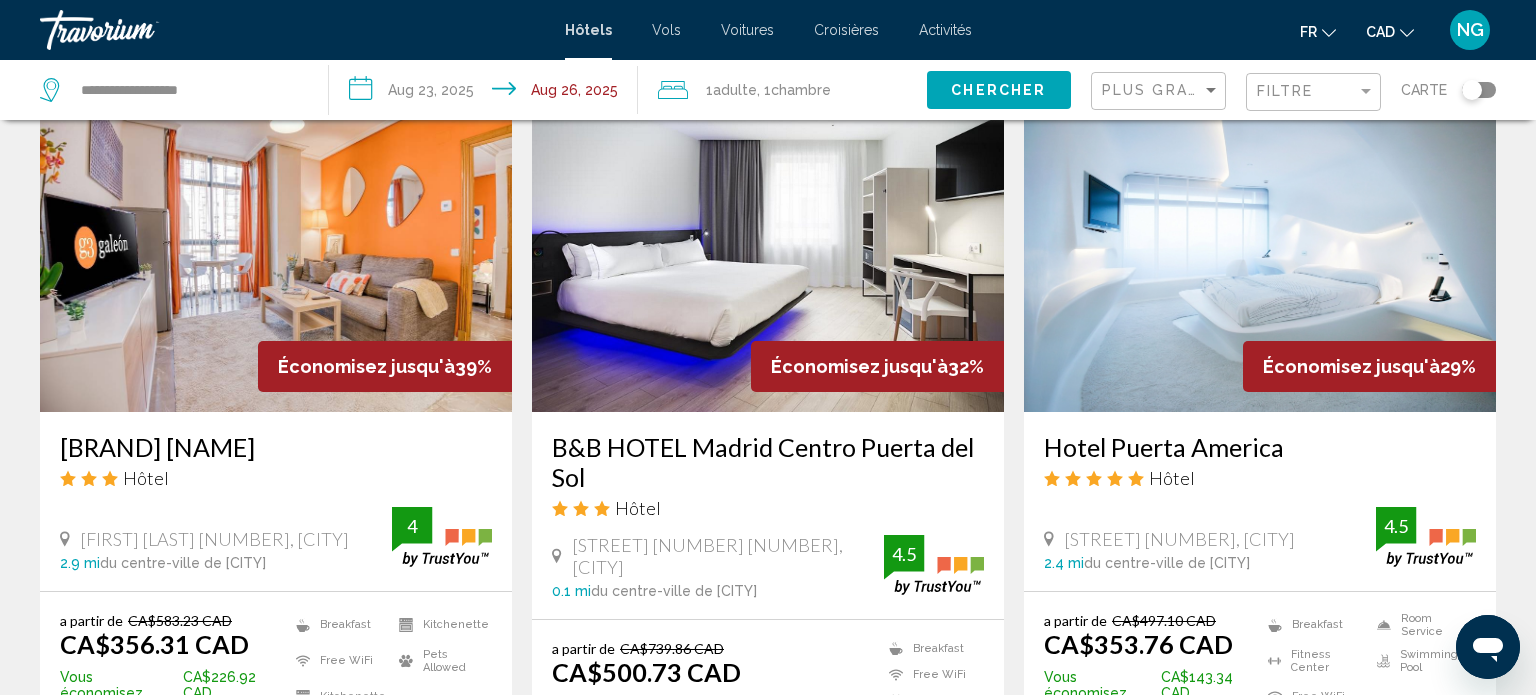 click at bounding box center (276, 252) 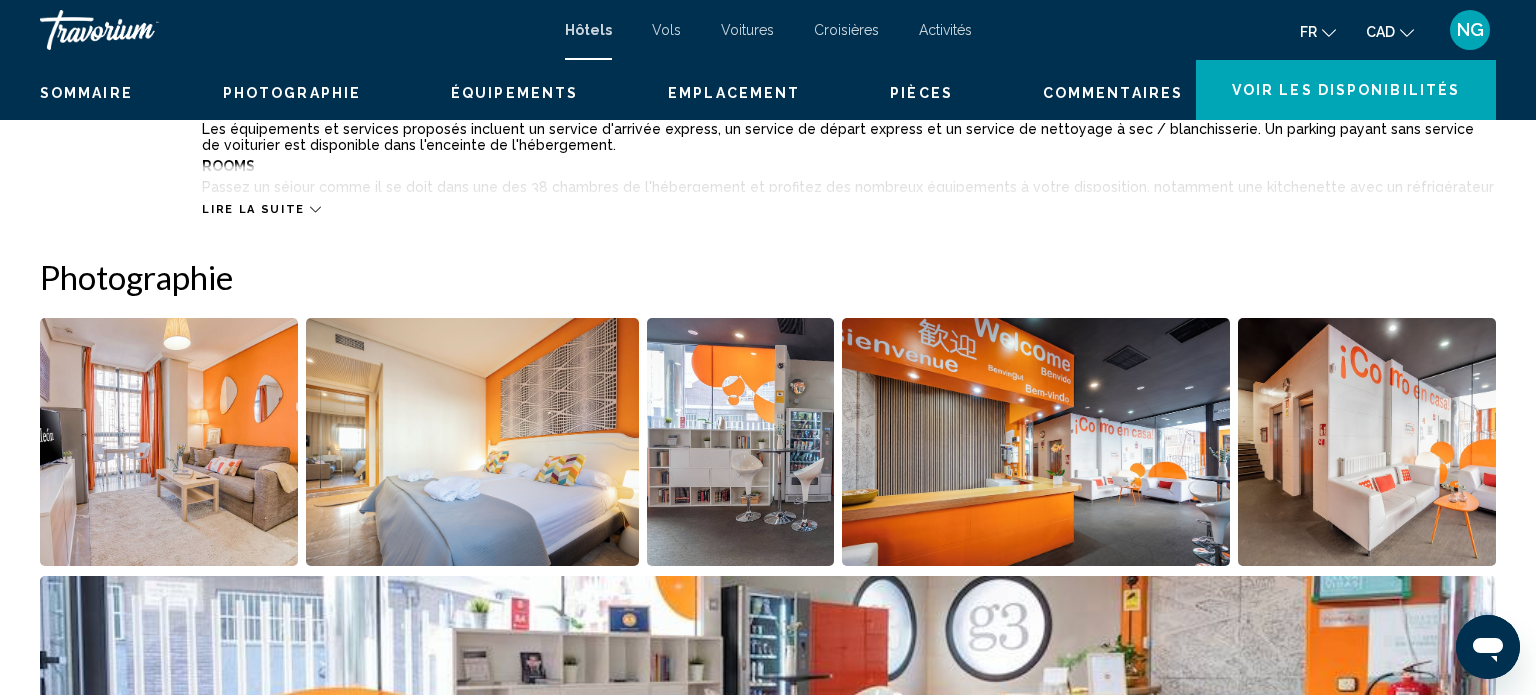 scroll, scrollTop: 12, scrollLeft: 0, axis: vertical 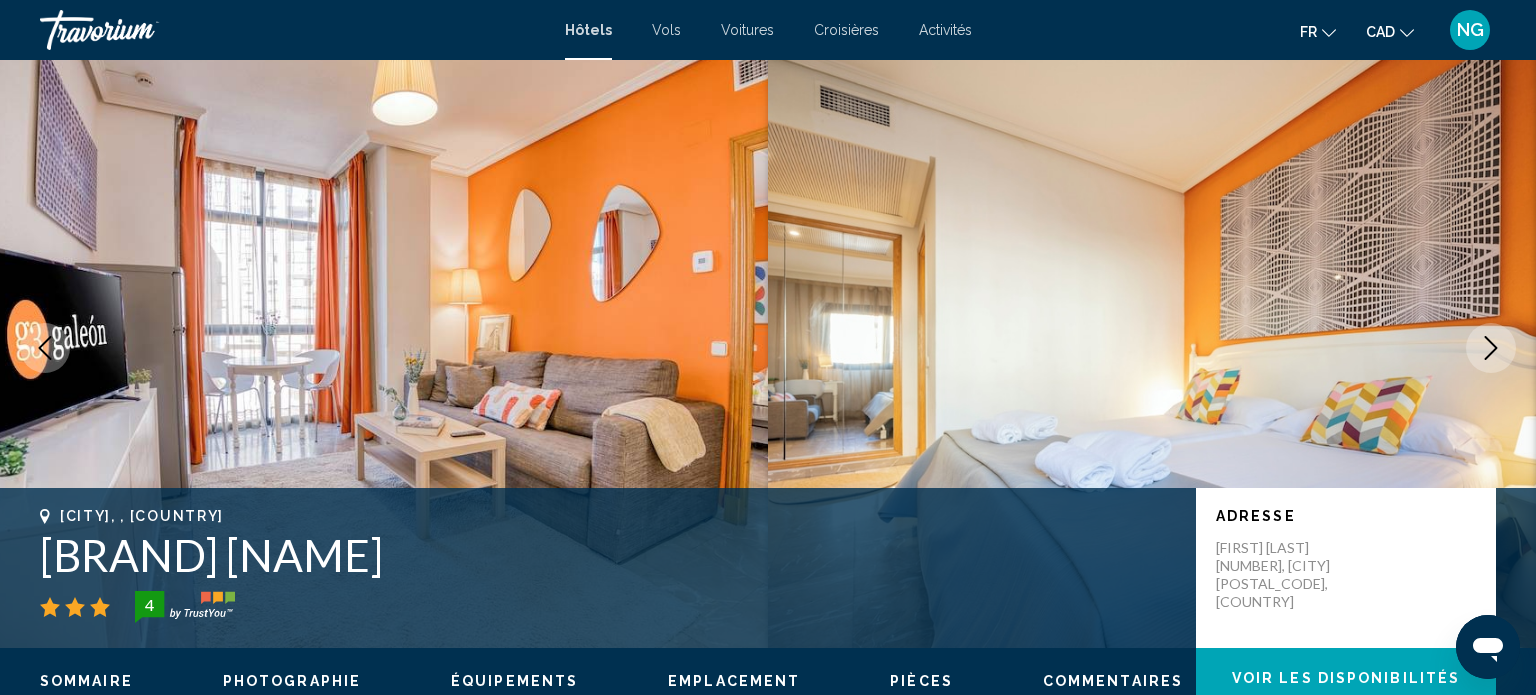 type 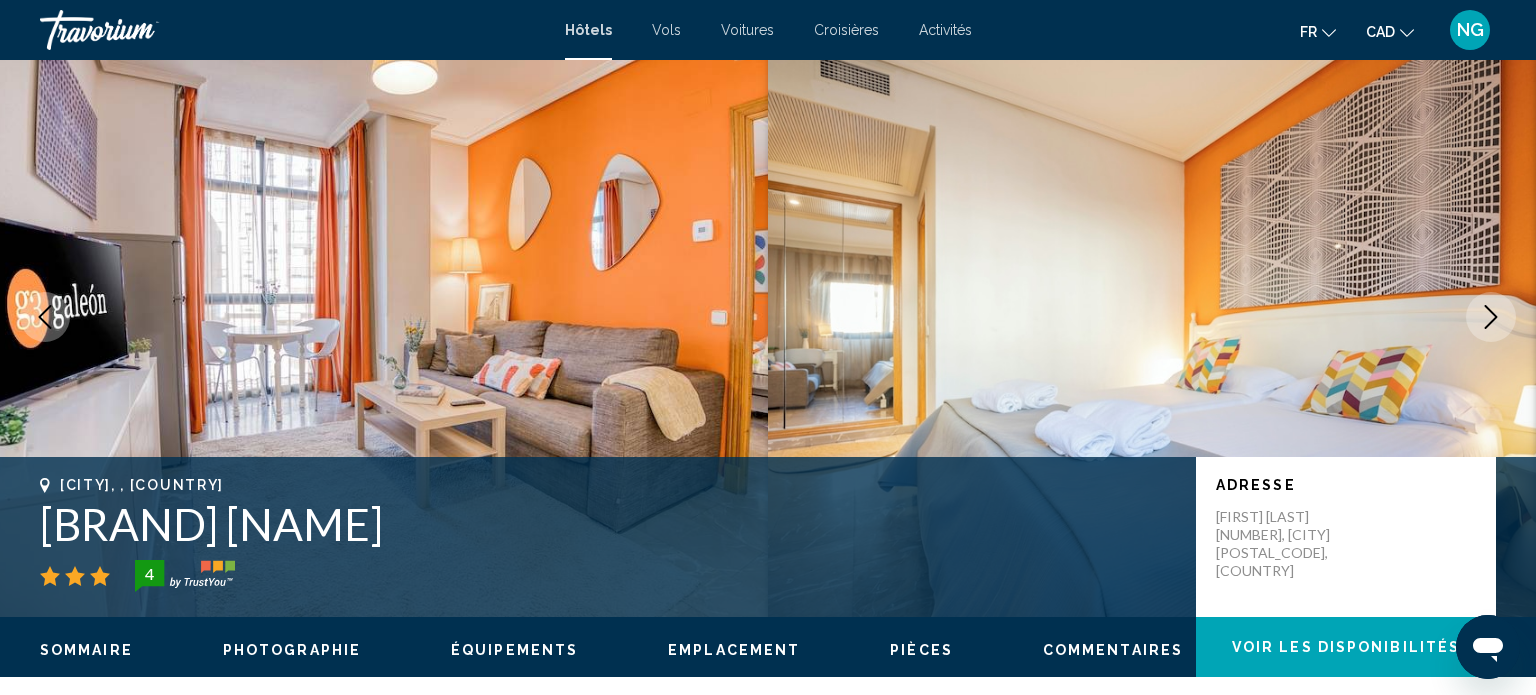 scroll, scrollTop: 0, scrollLeft: 0, axis: both 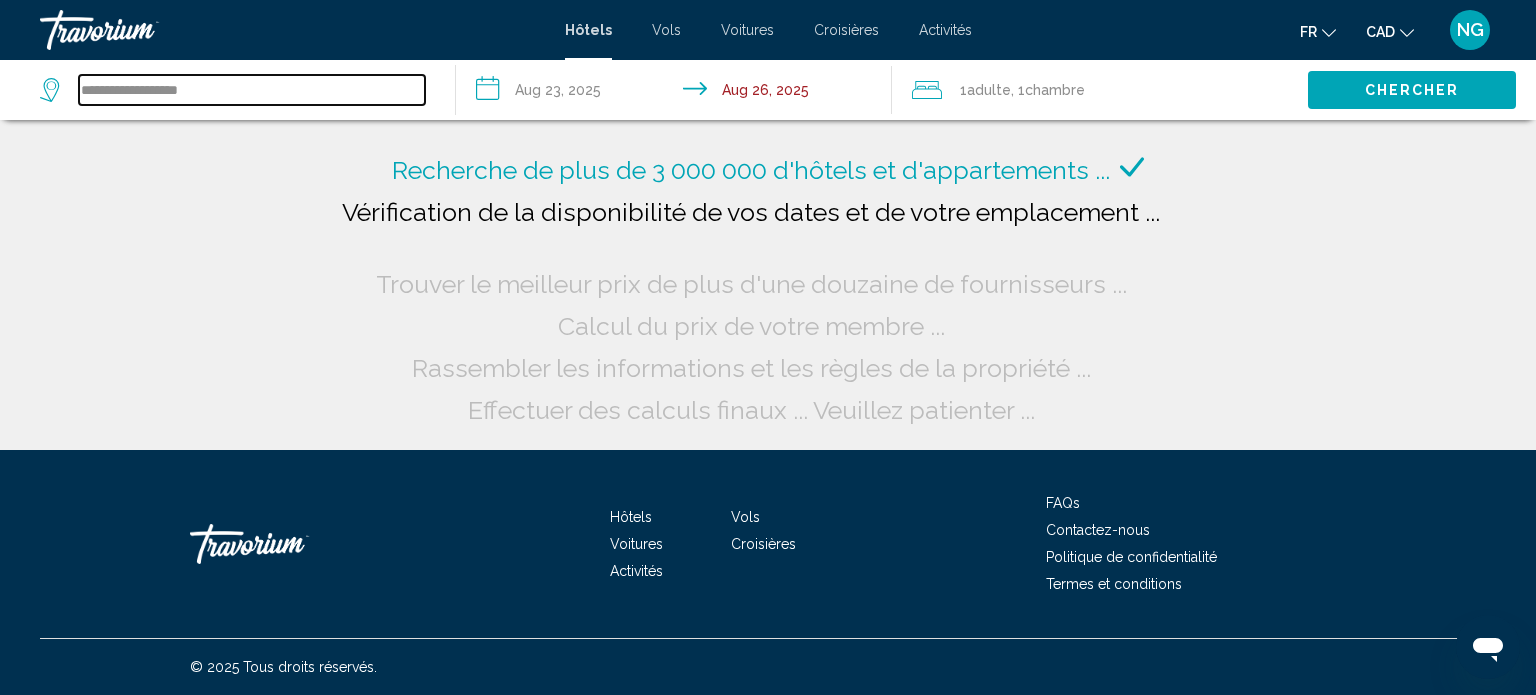 drag, startPoint x: 301, startPoint y: 84, endPoint x: 32, endPoint y: 84, distance: 269 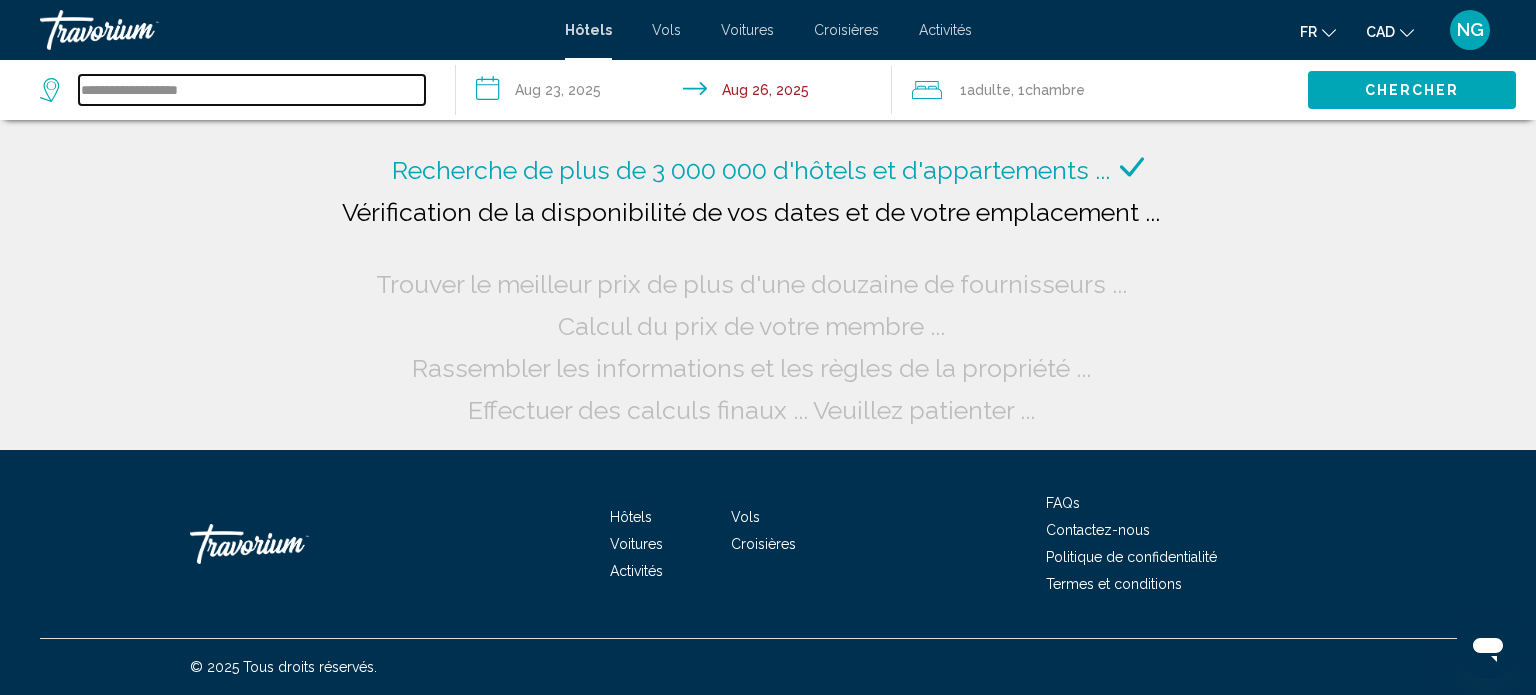 click on "**********" 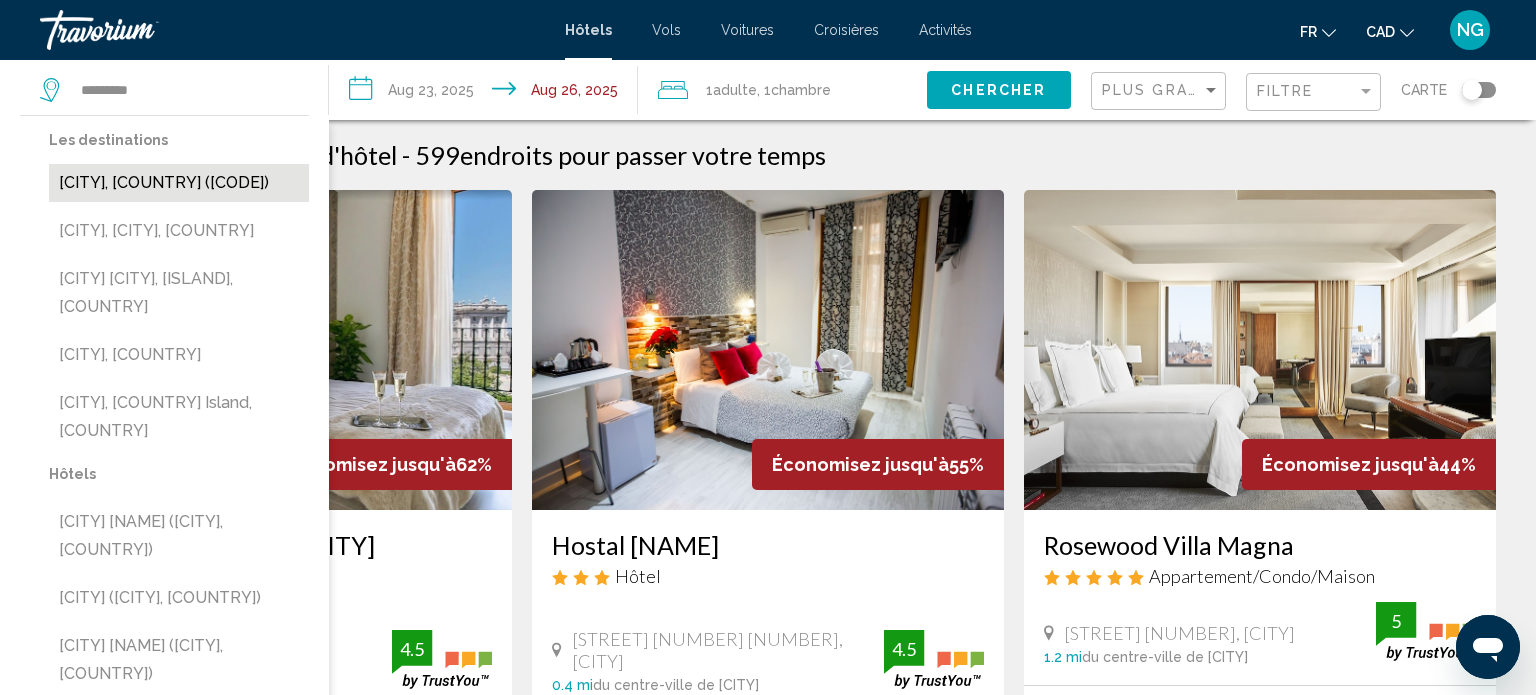 click on "[CITY], [COUNTRY] ([CODE])" at bounding box center [179, 183] 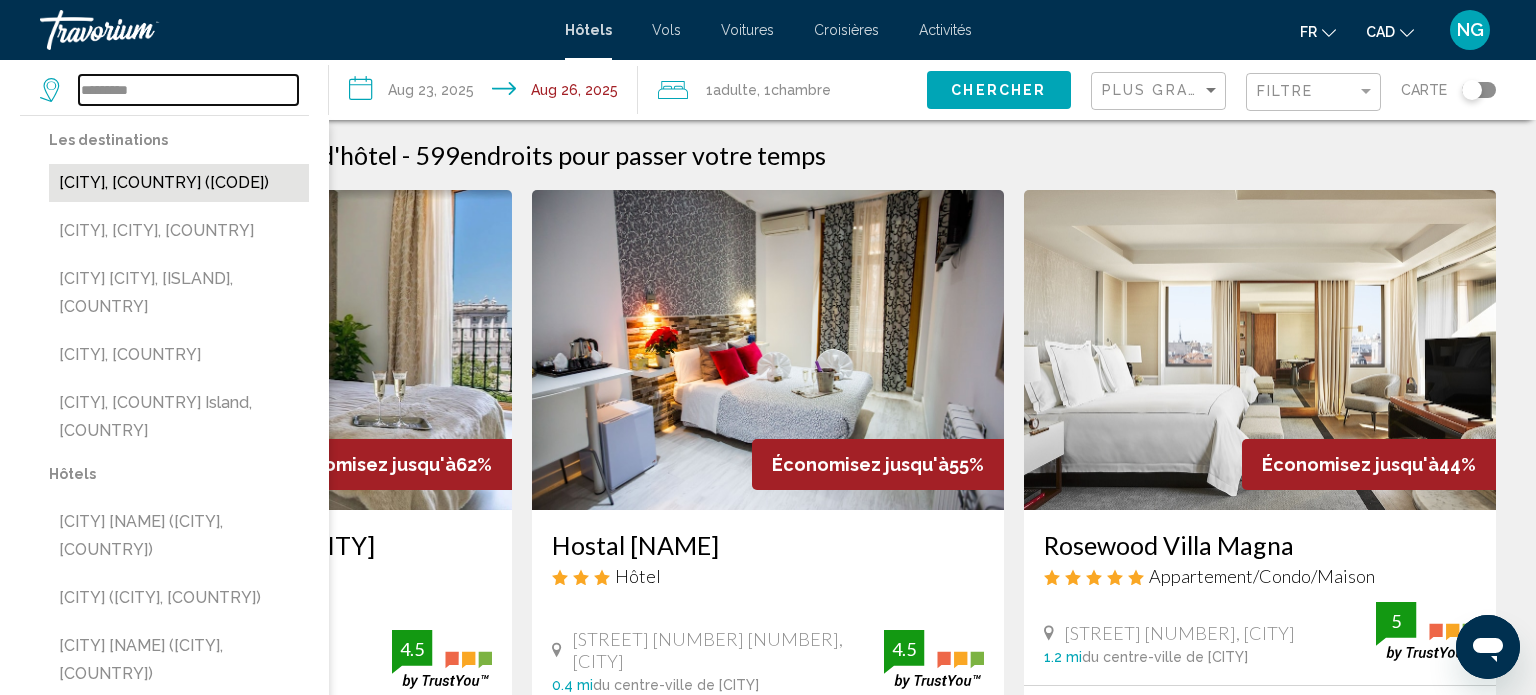 type on "**********" 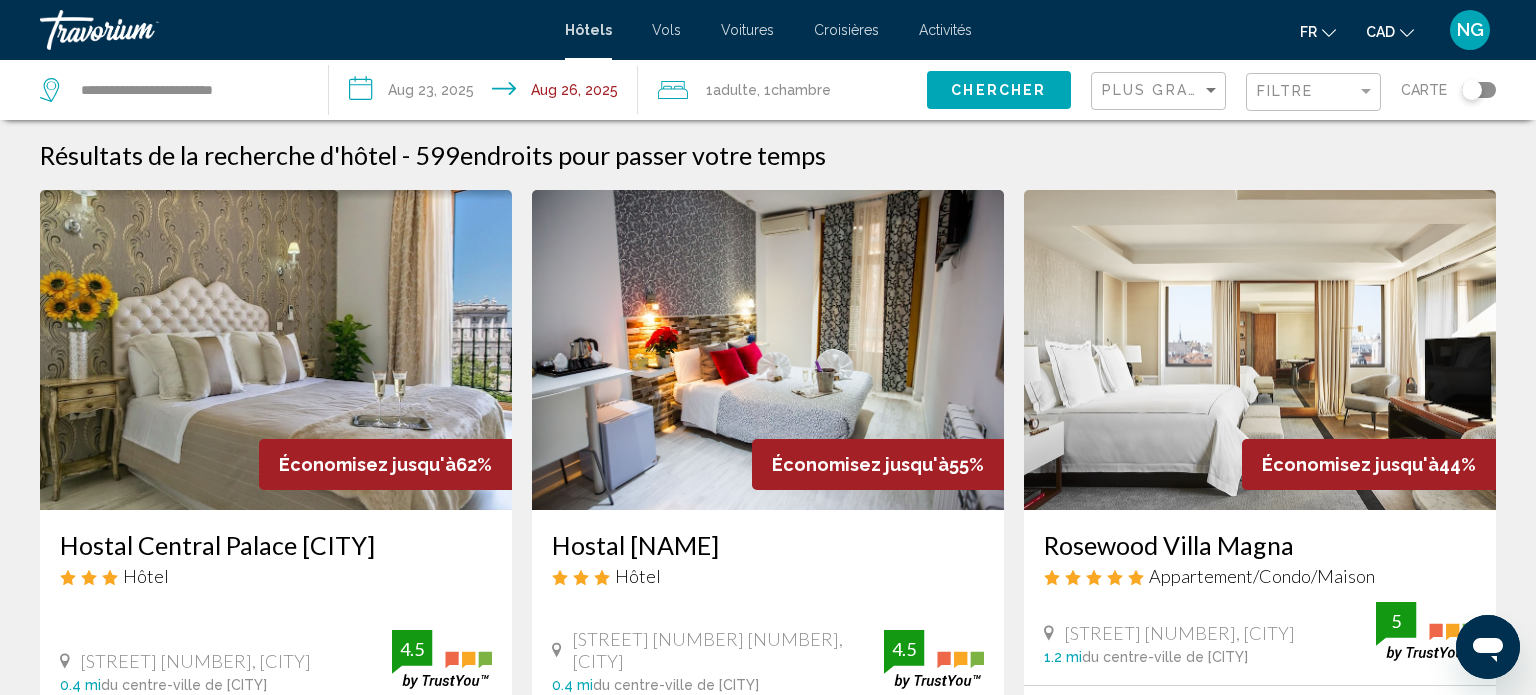 click on "Chercher" 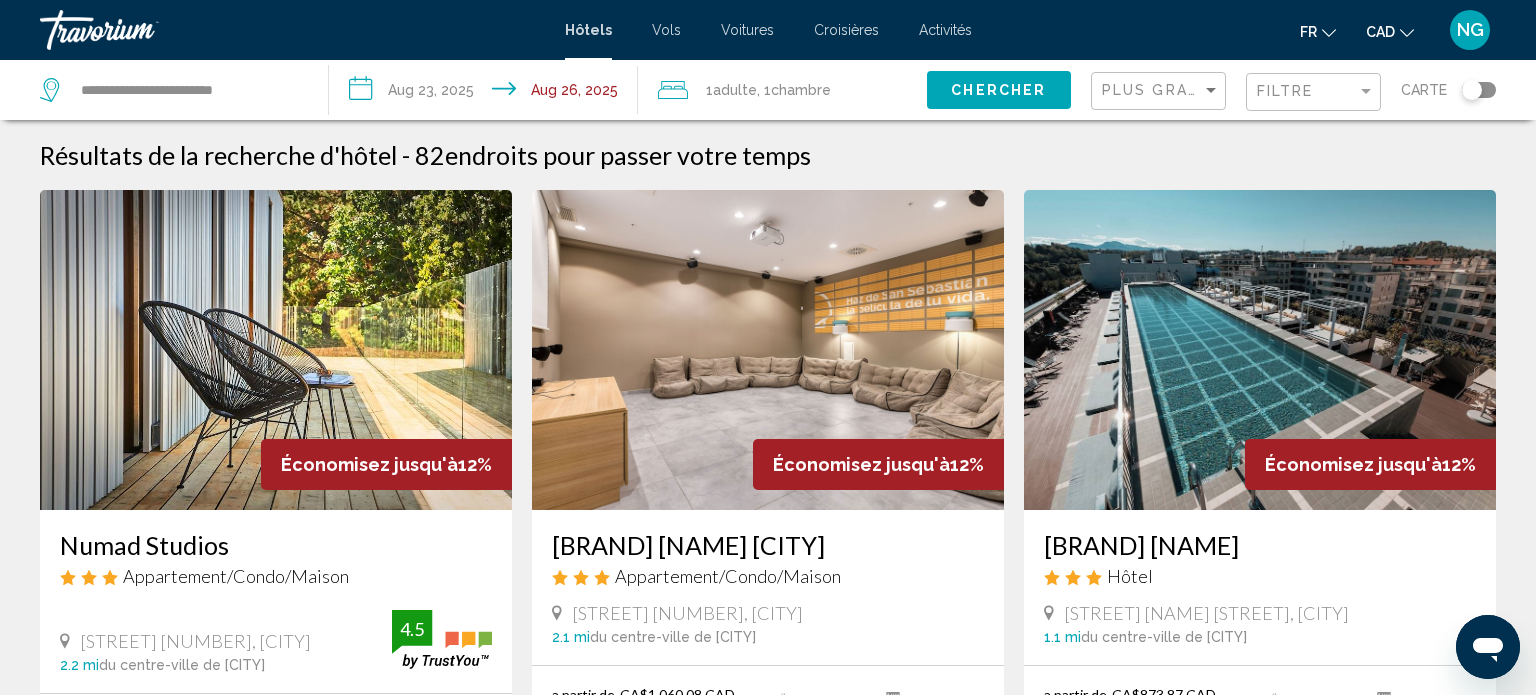 type 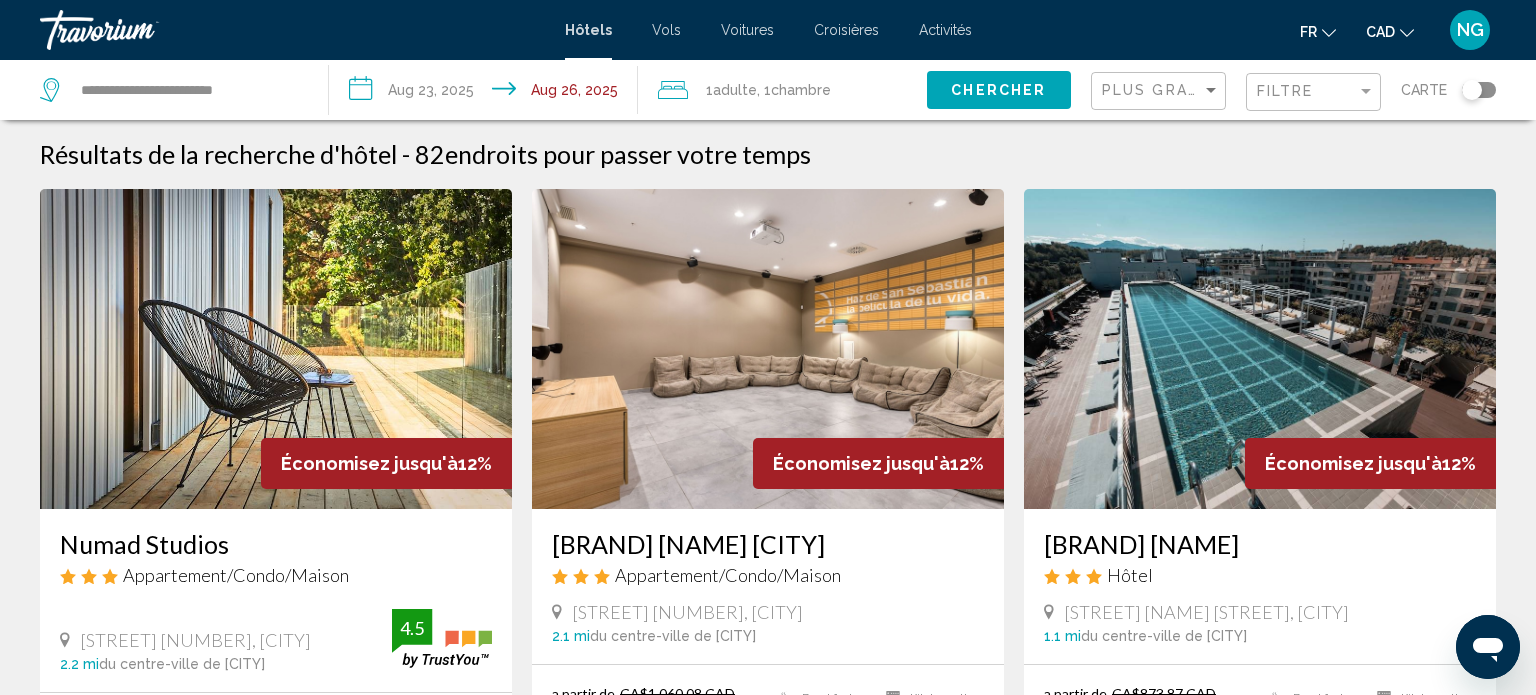 scroll, scrollTop: 0, scrollLeft: 0, axis: both 